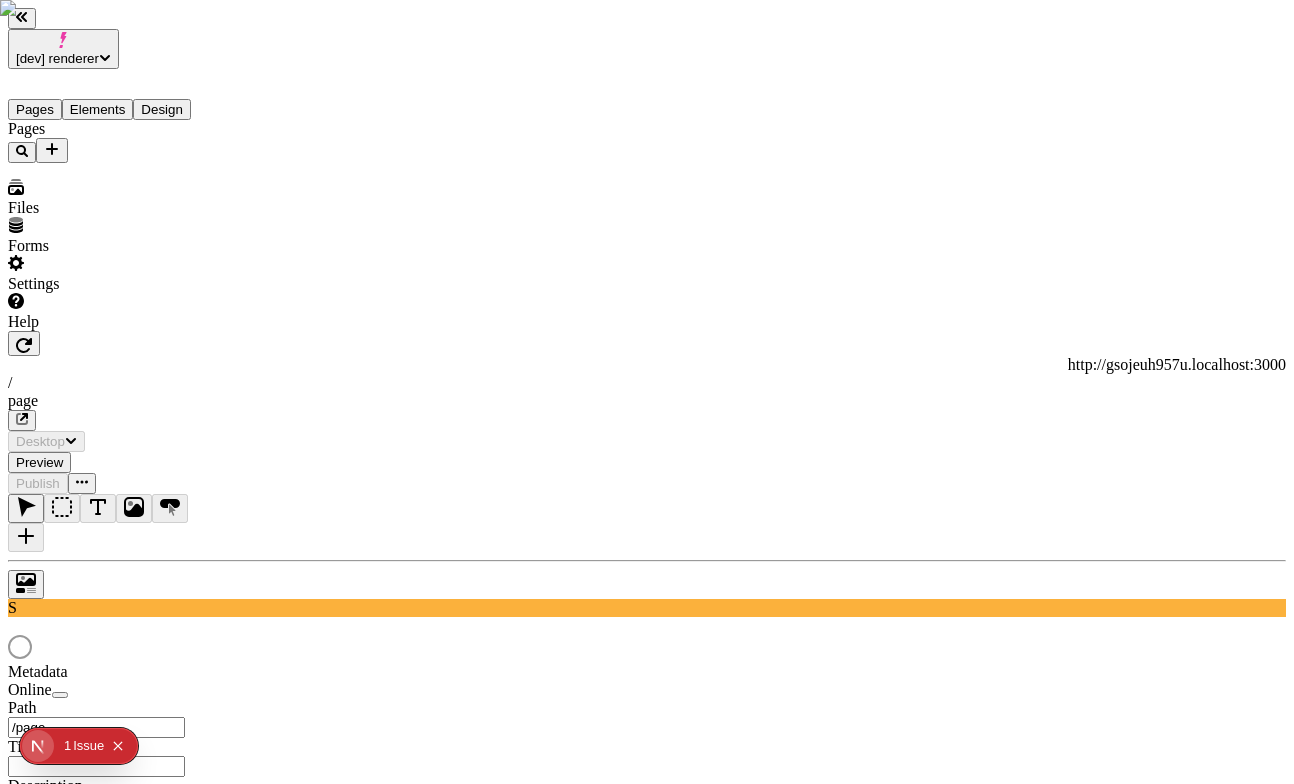 scroll, scrollTop: 0, scrollLeft: 0, axis: both 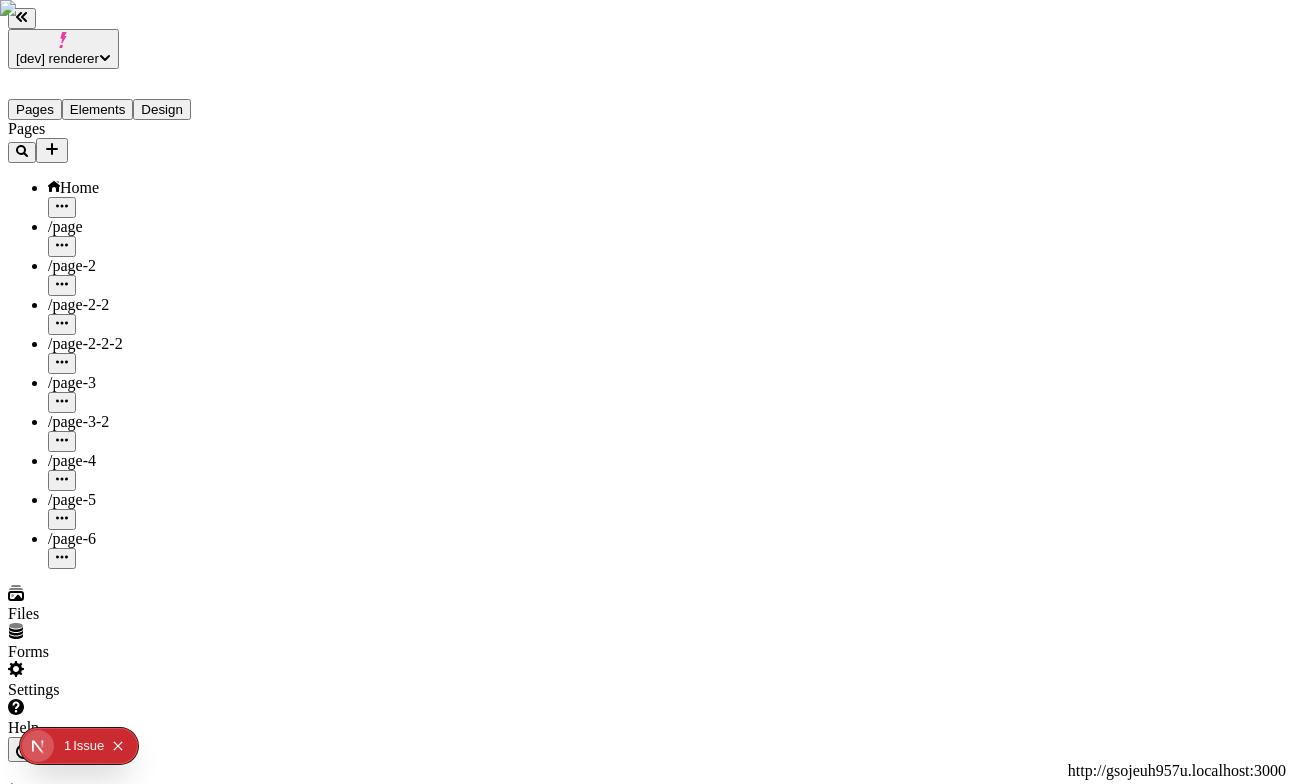 click on "[dev] renderer" at bounding box center (57, 58) 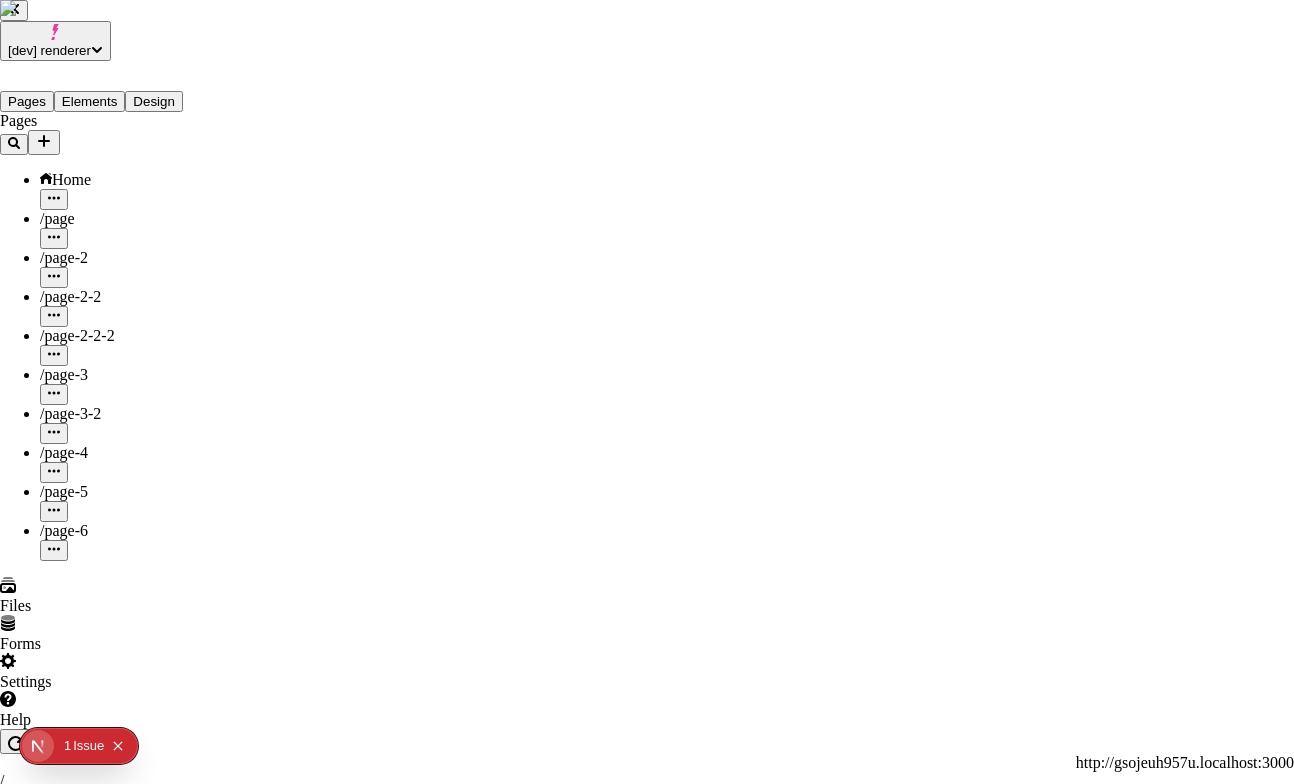 click on "History" at bounding box center (176, 3438) 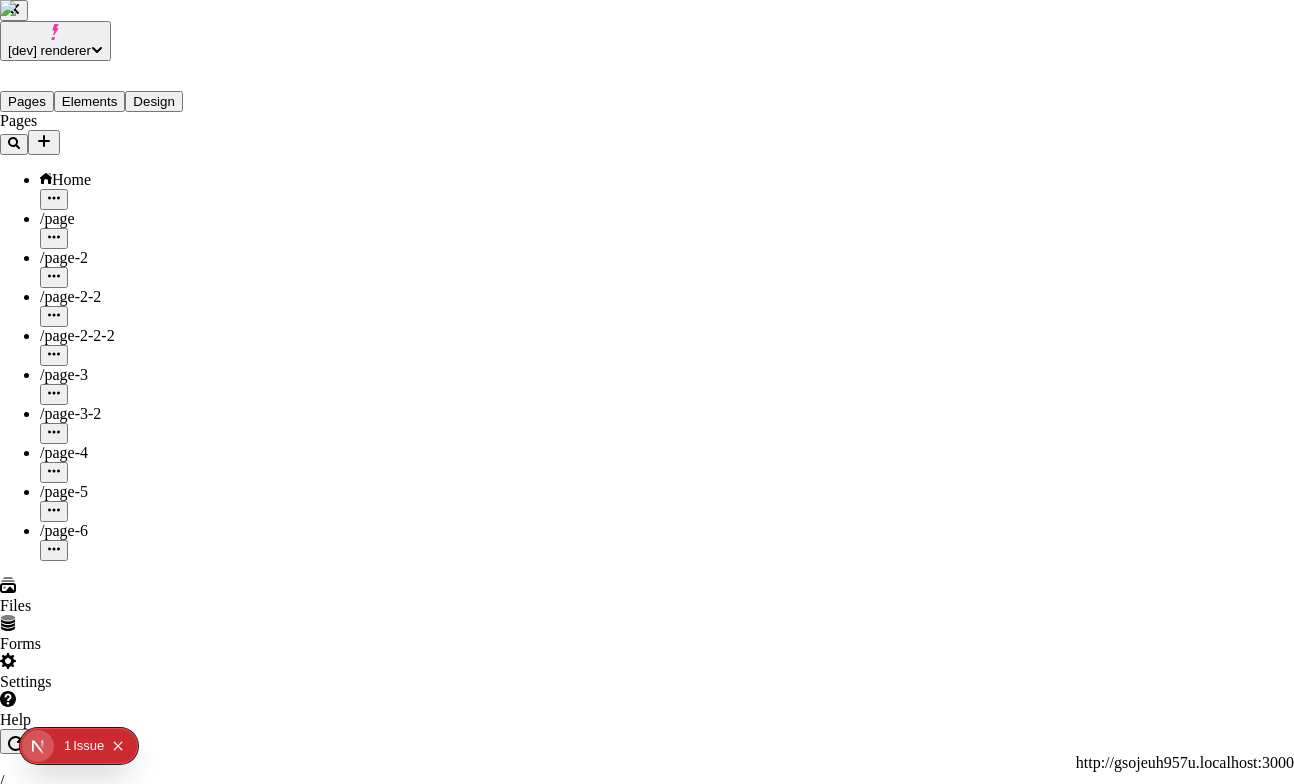 scroll, scrollTop: 7620, scrollLeft: 0, axis: vertical 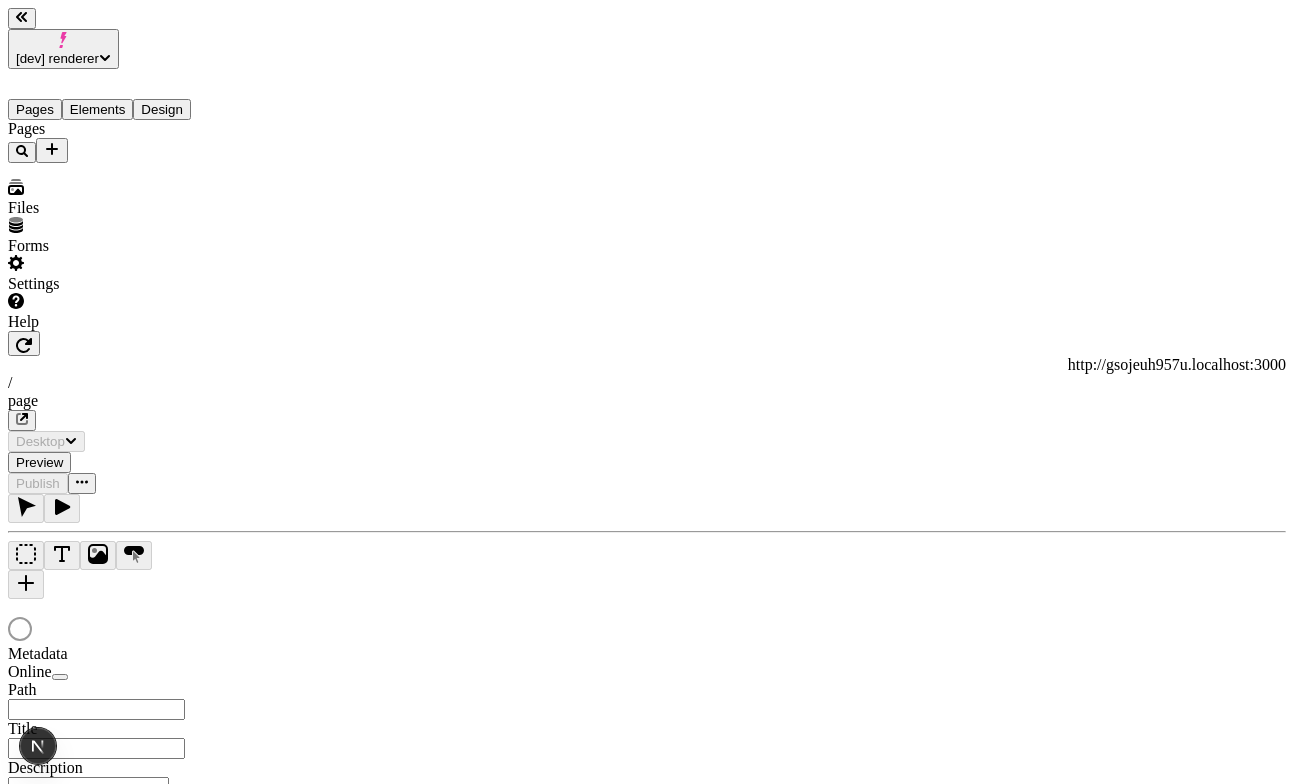 type on "/page" 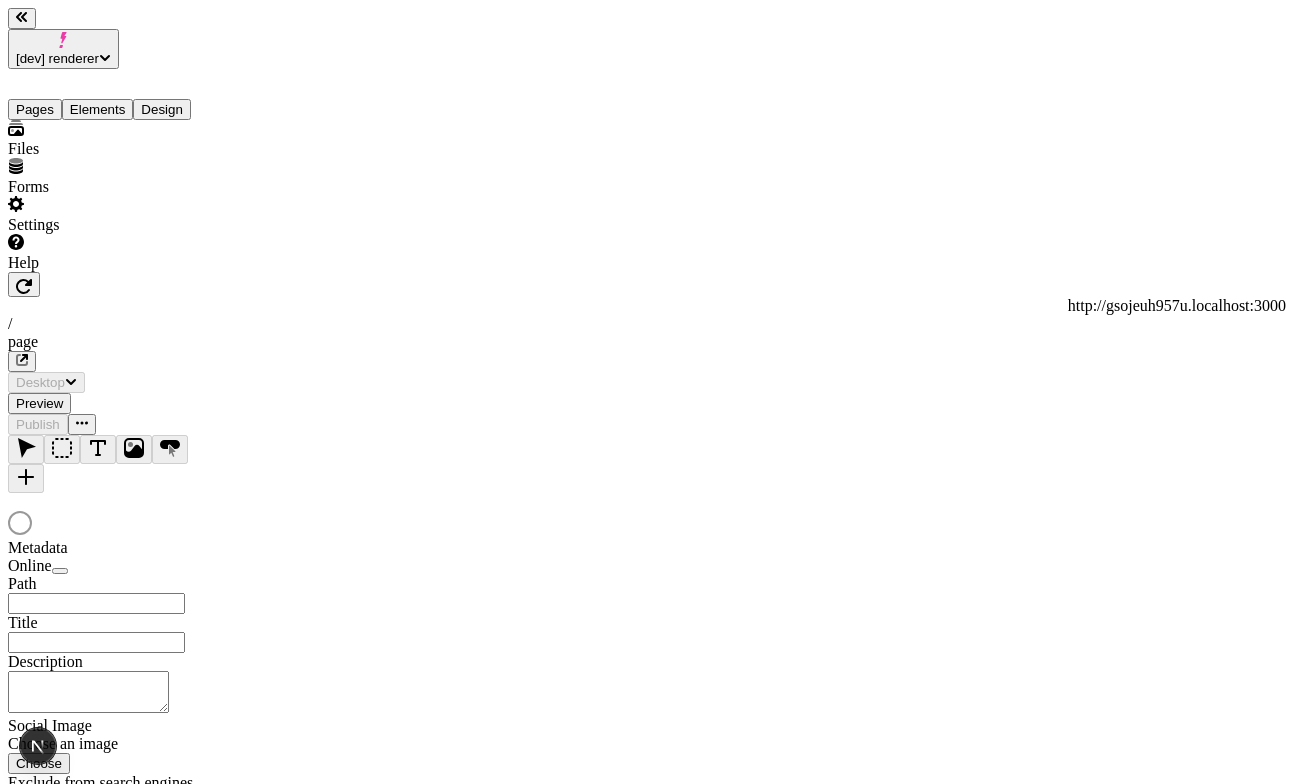 type on "/page" 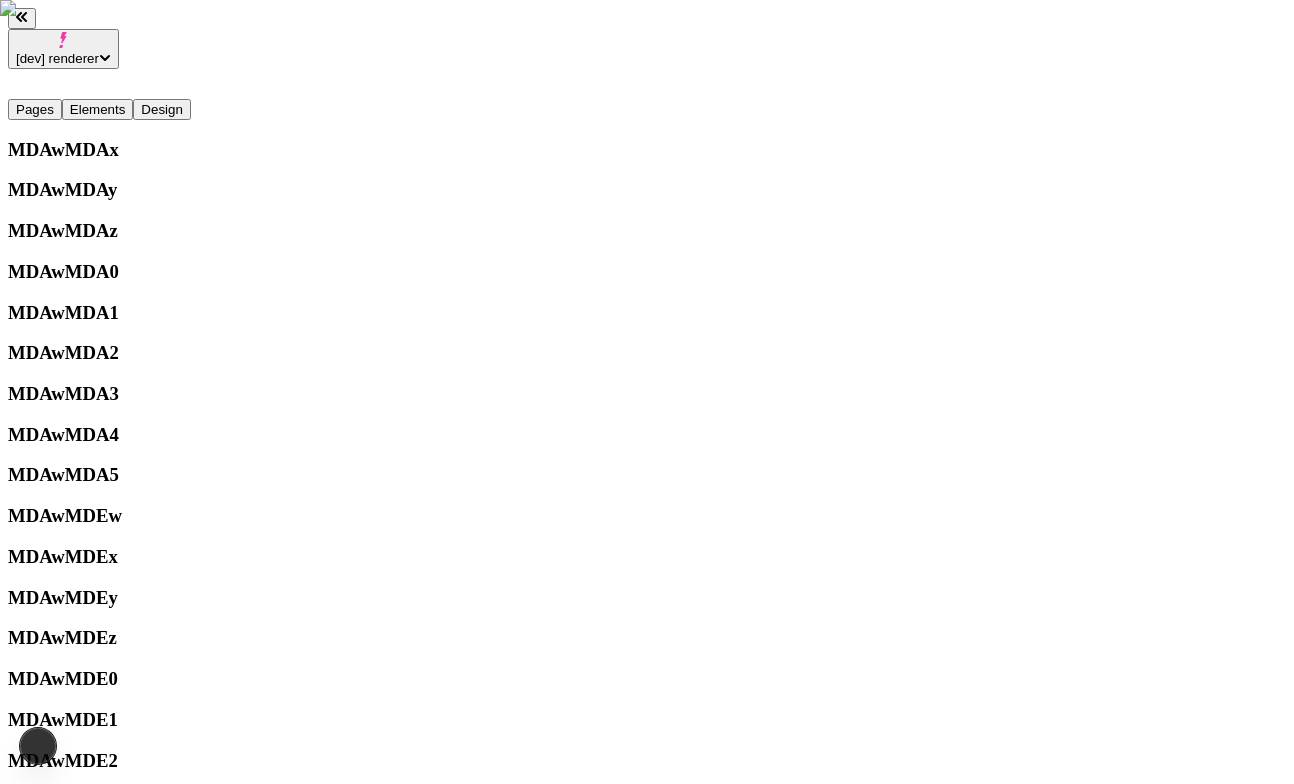 scroll, scrollTop: 0, scrollLeft: 0, axis: both 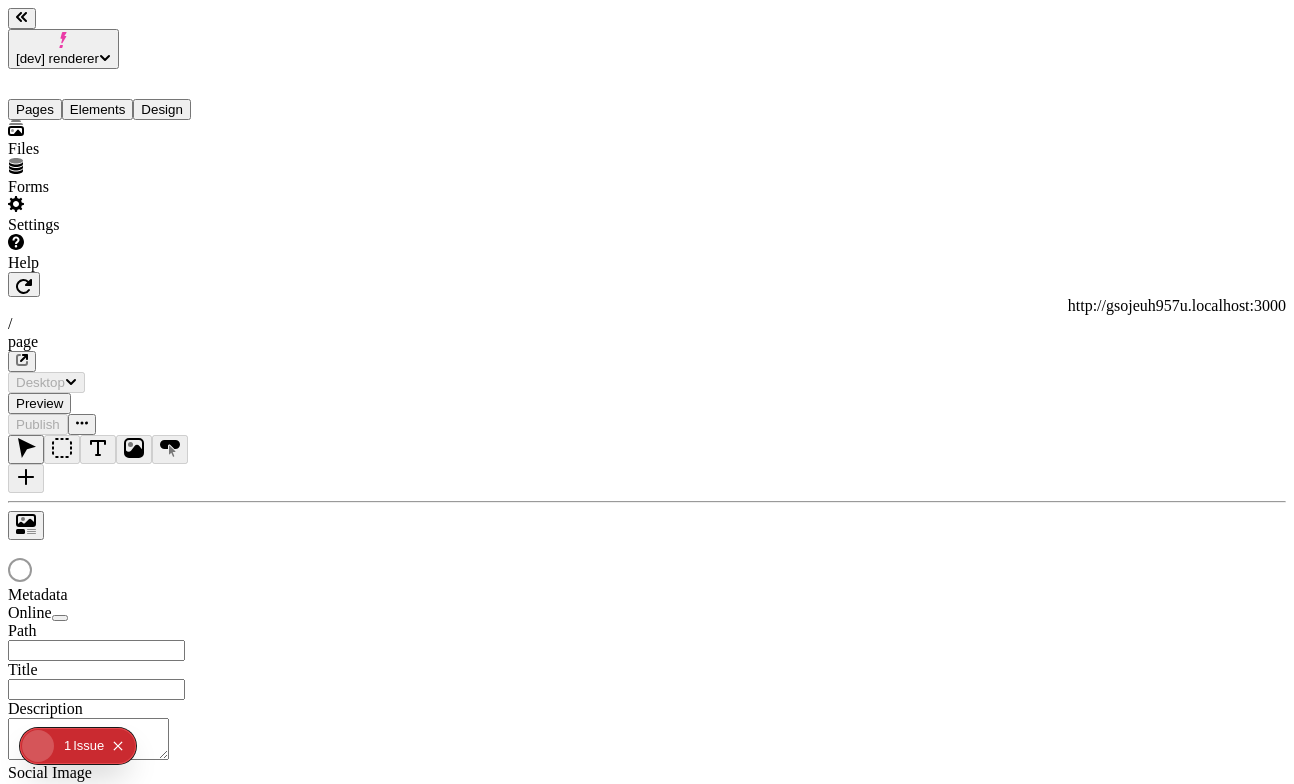 type on "/page" 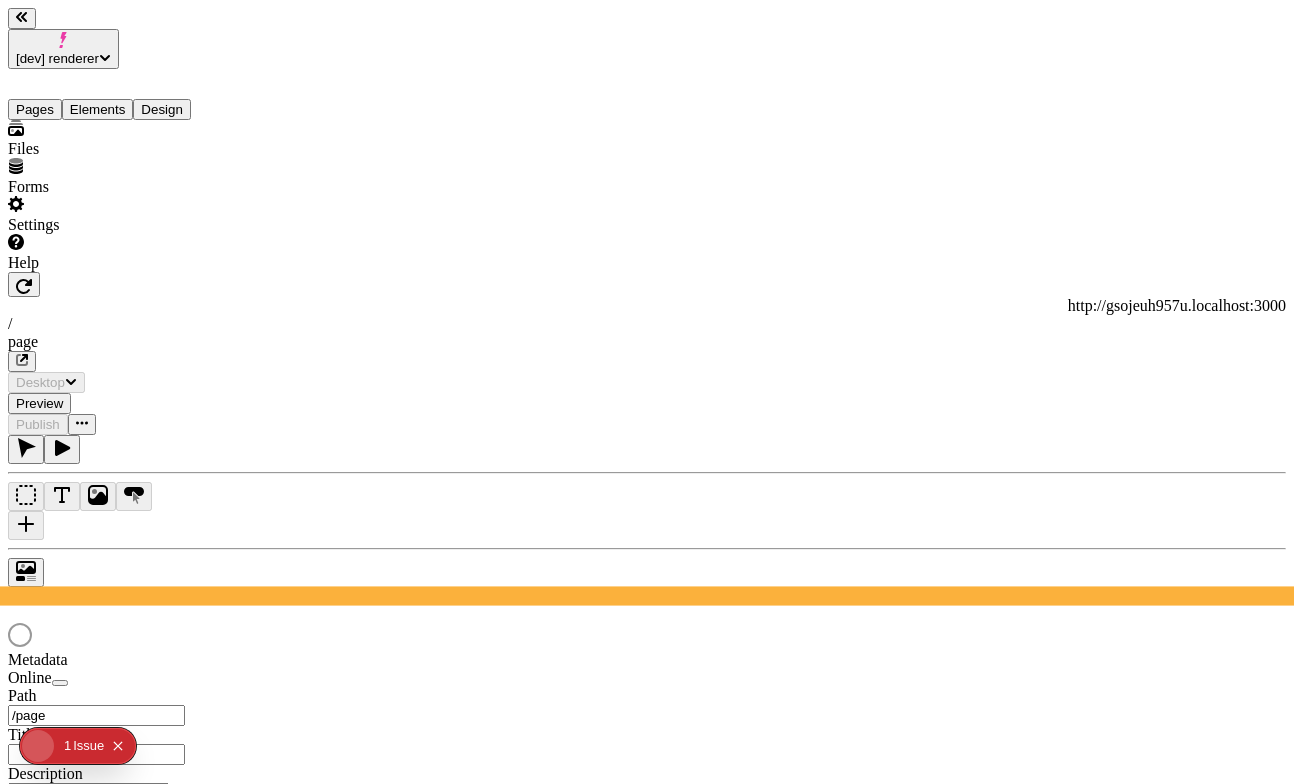 scroll, scrollTop: 0, scrollLeft: 0, axis: both 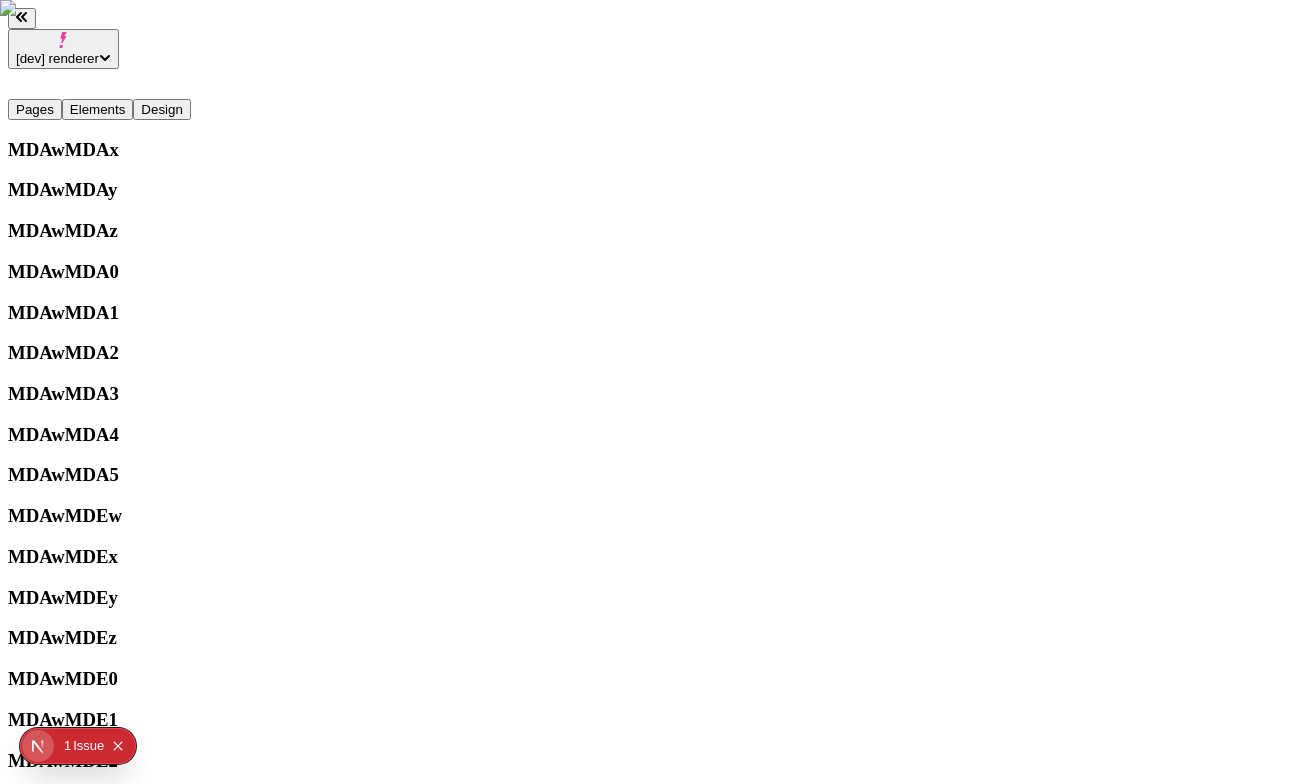 click on "[dev] renderer" at bounding box center (57, 58) 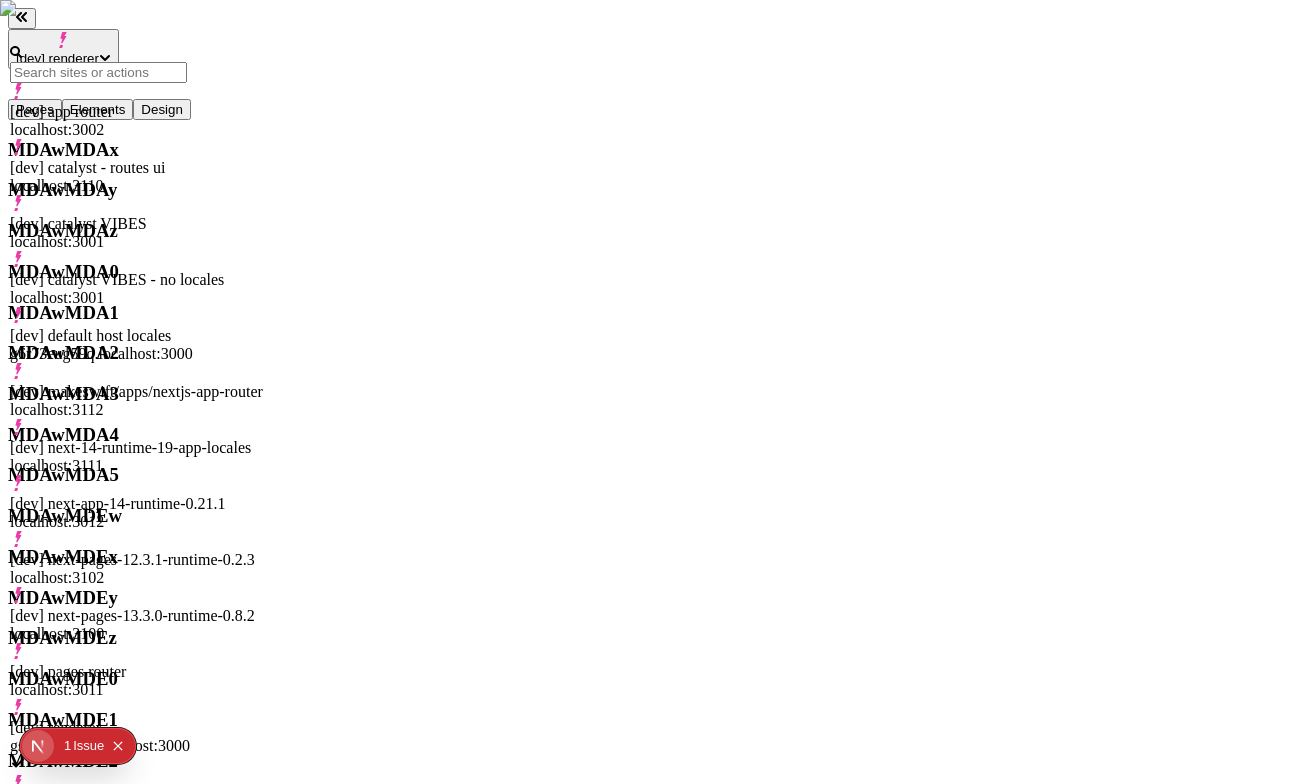 click on "[dev] catalyst - routes ui localhost:3110" at bounding box center (136, 177) 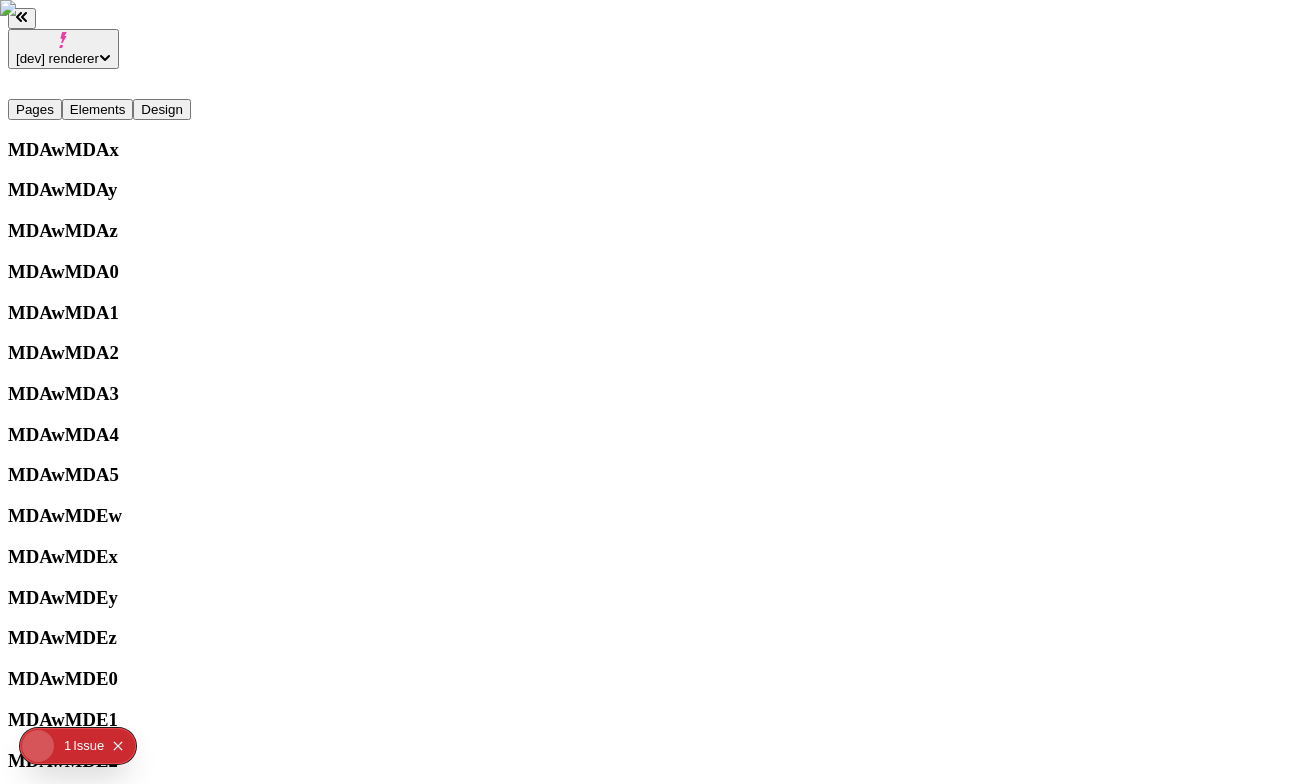type 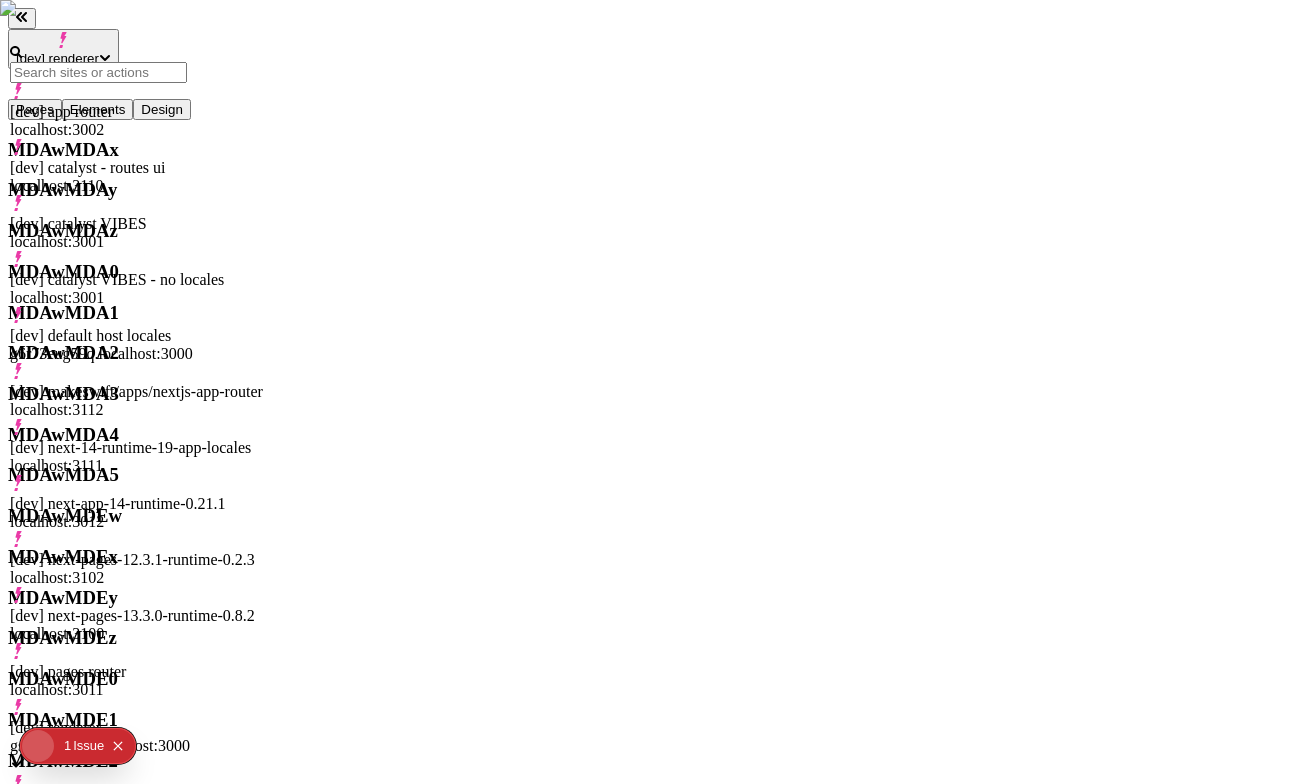 click on "[dev] catalyst - routes ui localhost:3110" at bounding box center [136, 167] 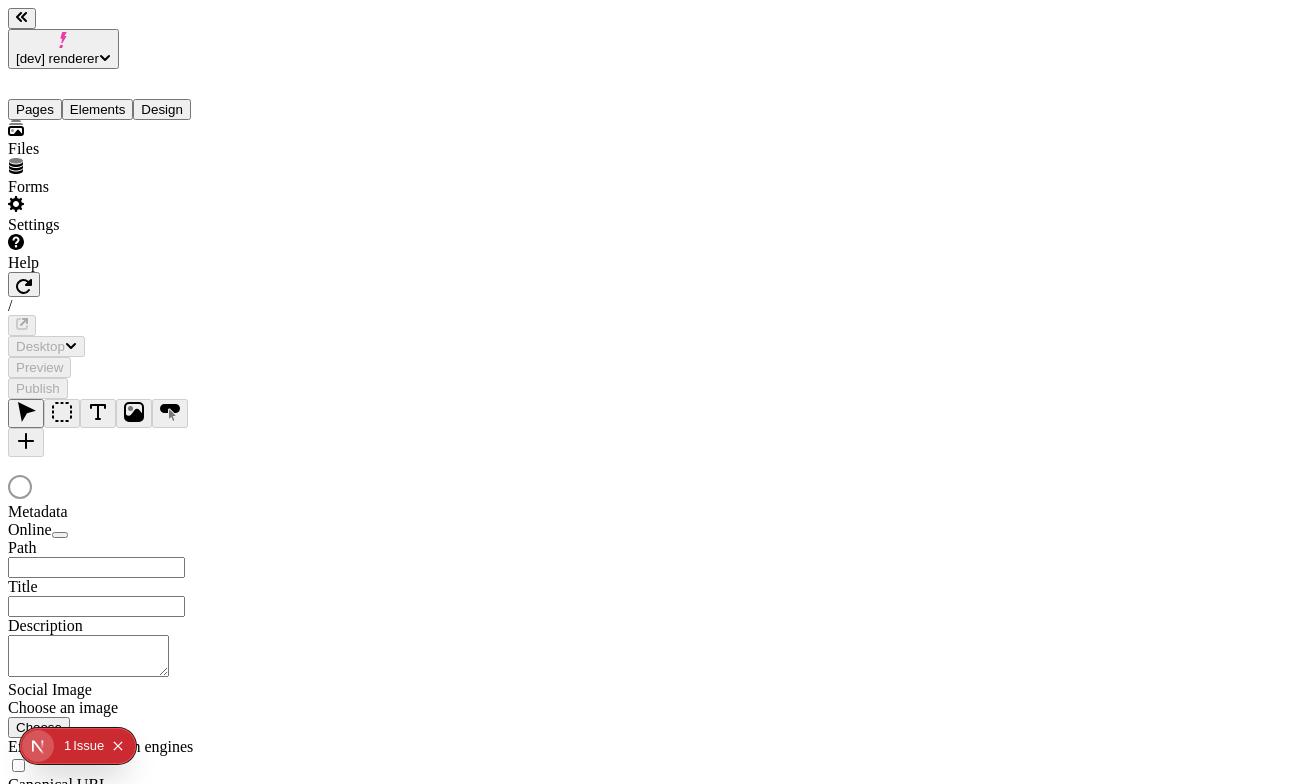 scroll, scrollTop: 0, scrollLeft: 0, axis: both 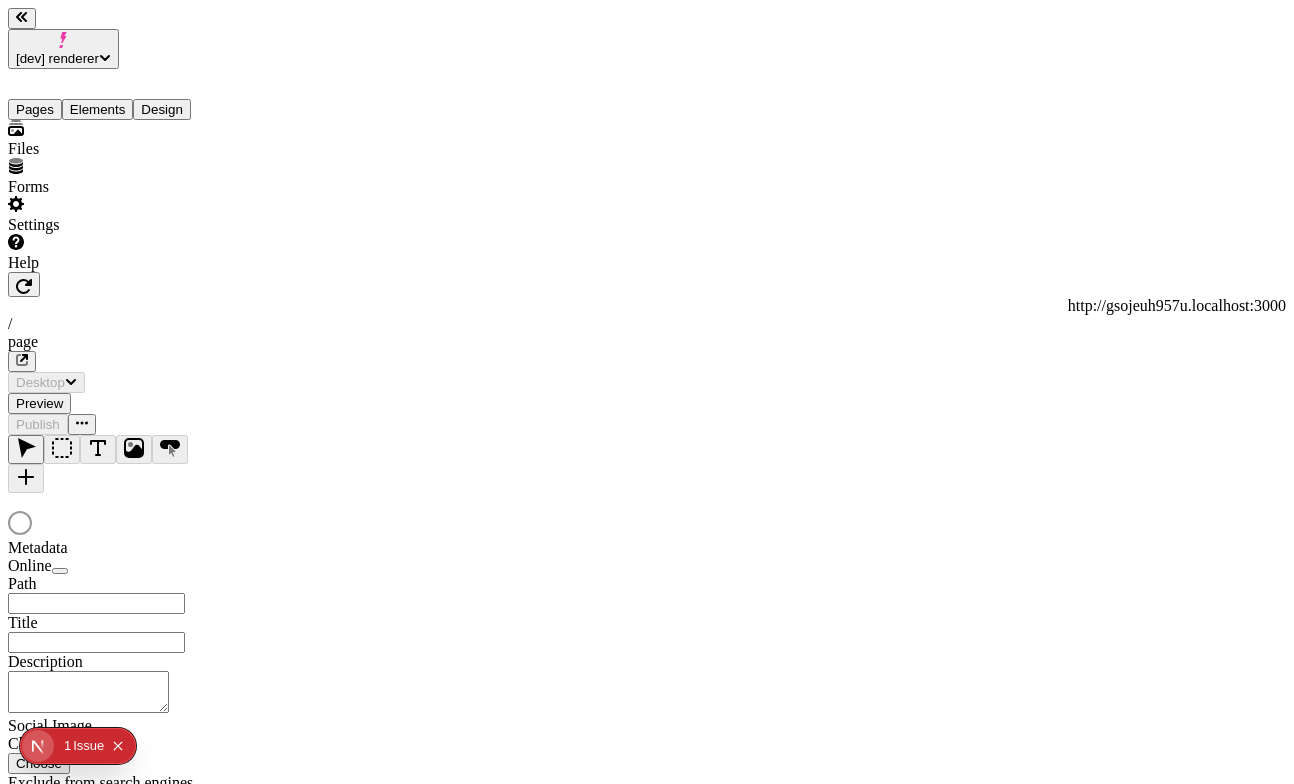 type on "/page" 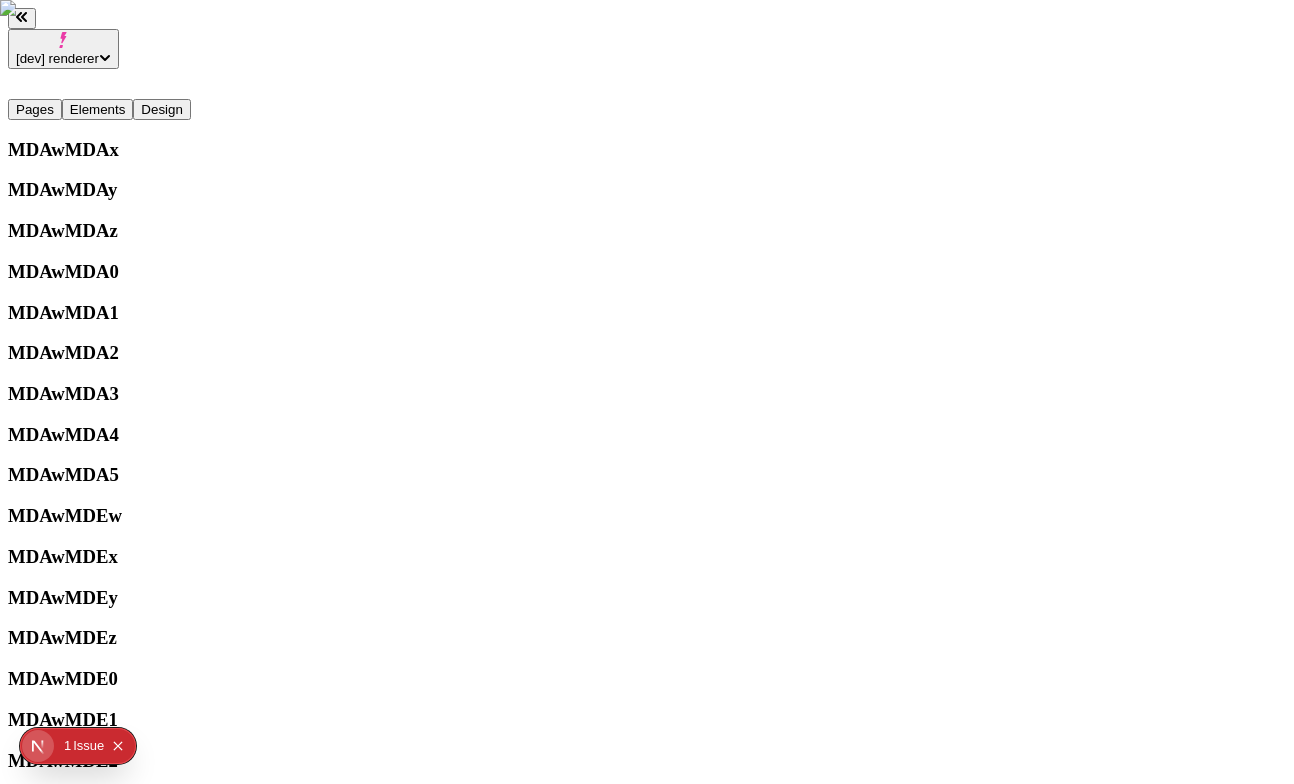 scroll, scrollTop: 0, scrollLeft: 0, axis: both 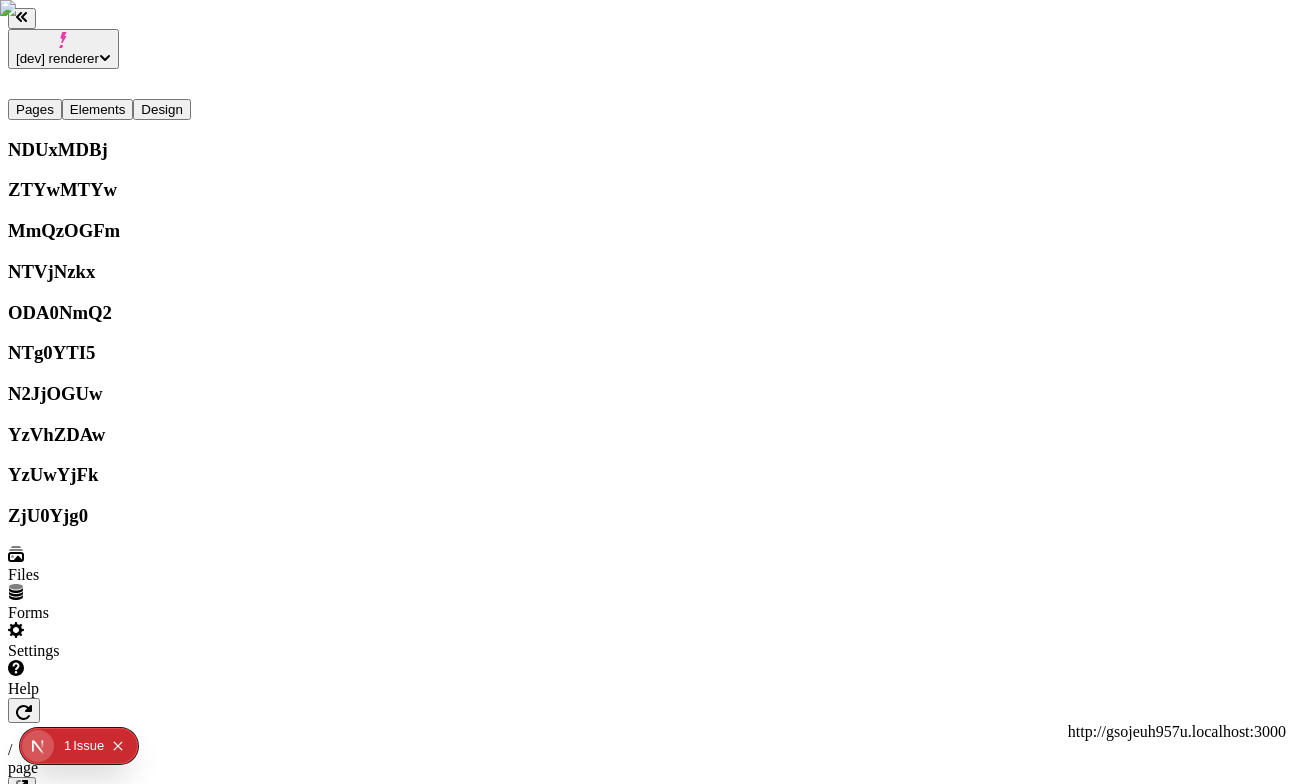 click on "ZTYwMTYw" at bounding box center [128, 190] 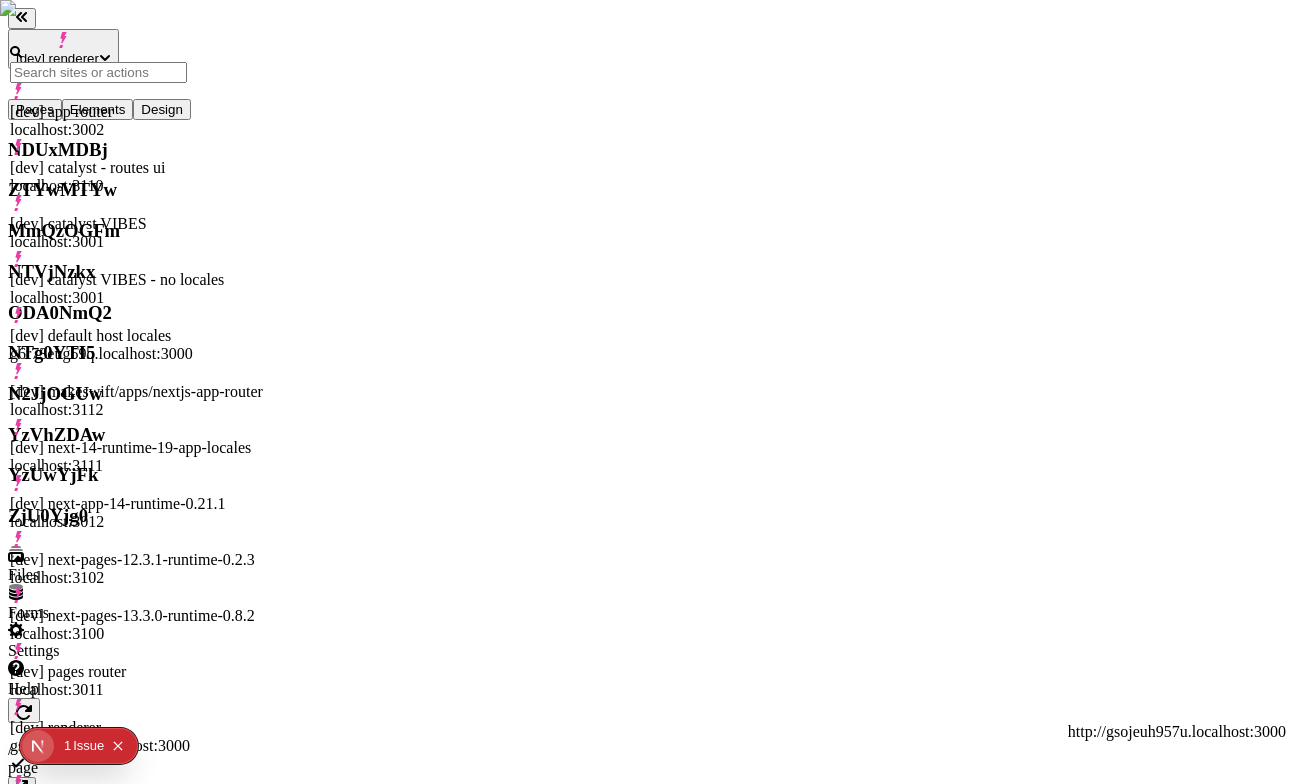 click on "[dev] catalyst - routes ui" at bounding box center [136, 168] 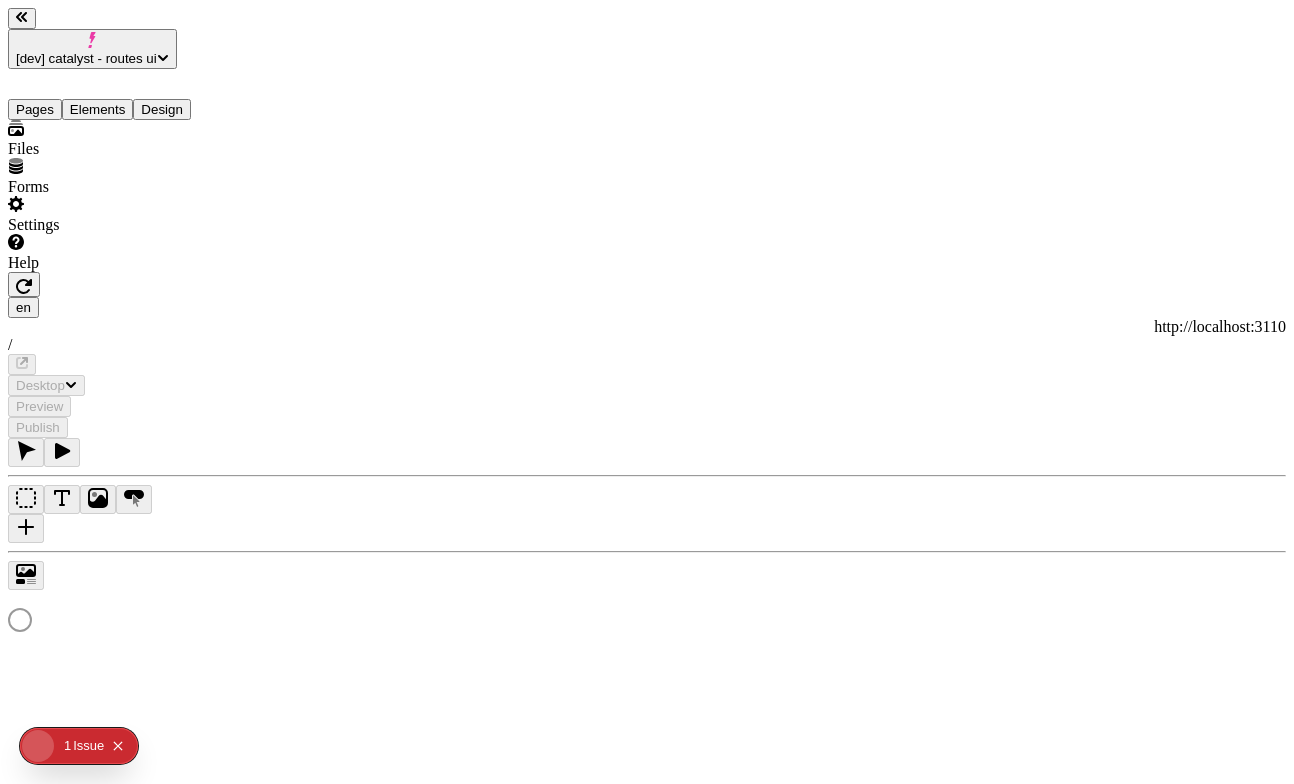 scroll, scrollTop: 0, scrollLeft: 0, axis: both 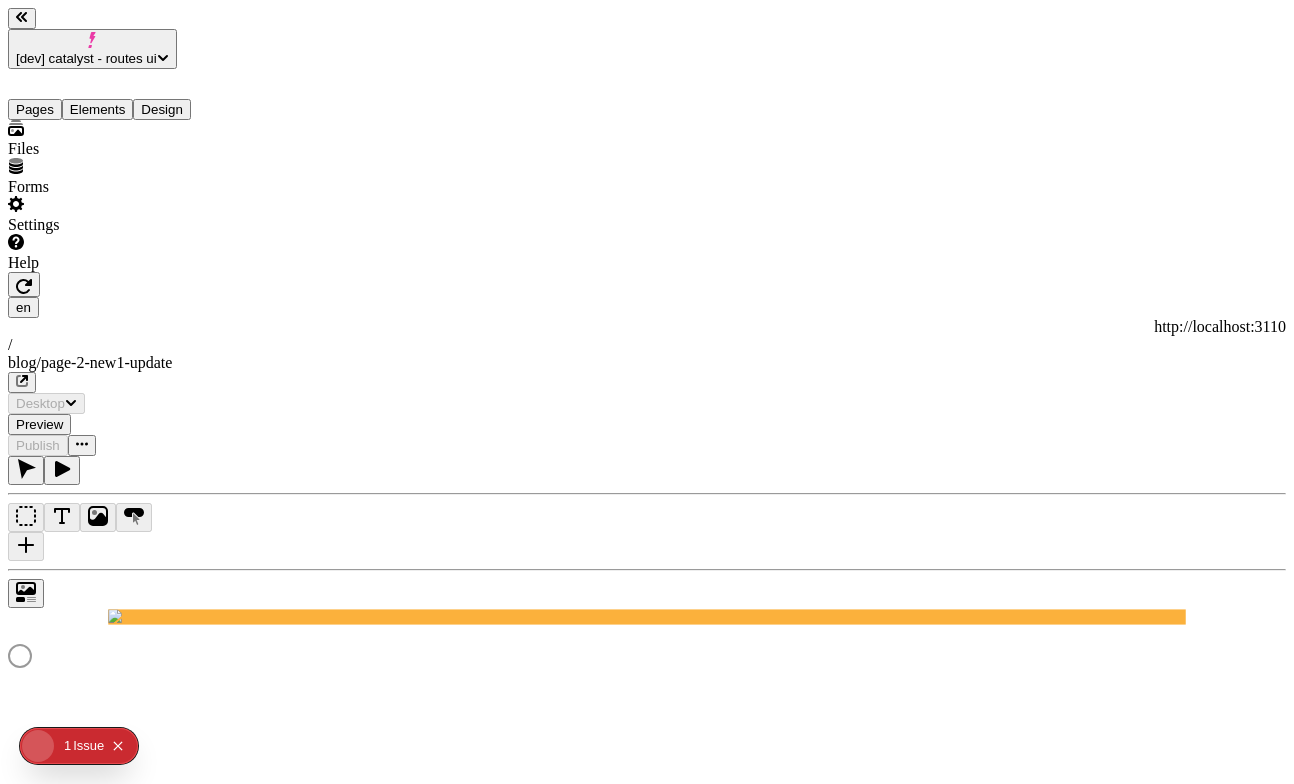 type on "/blog/page-2-new1-update" 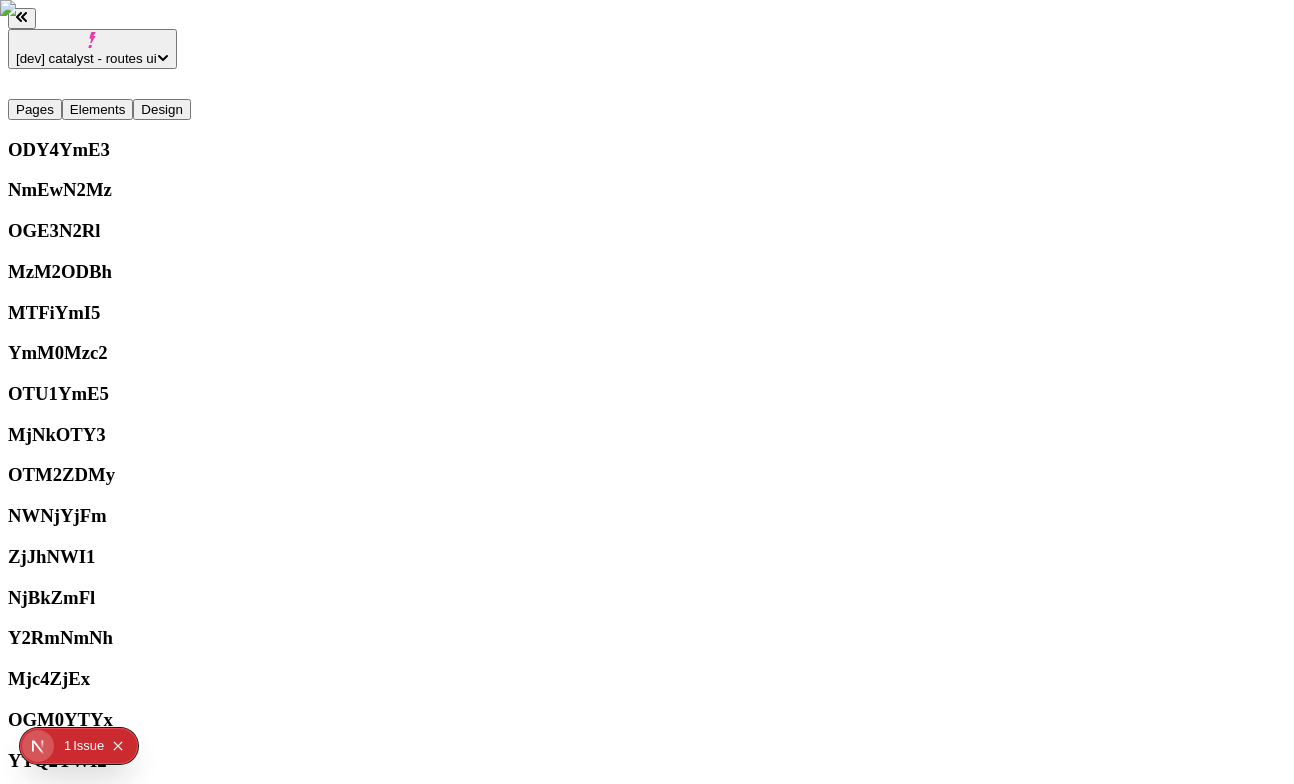 scroll, scrollTop: 0, scrollLeft: 0, axis: both 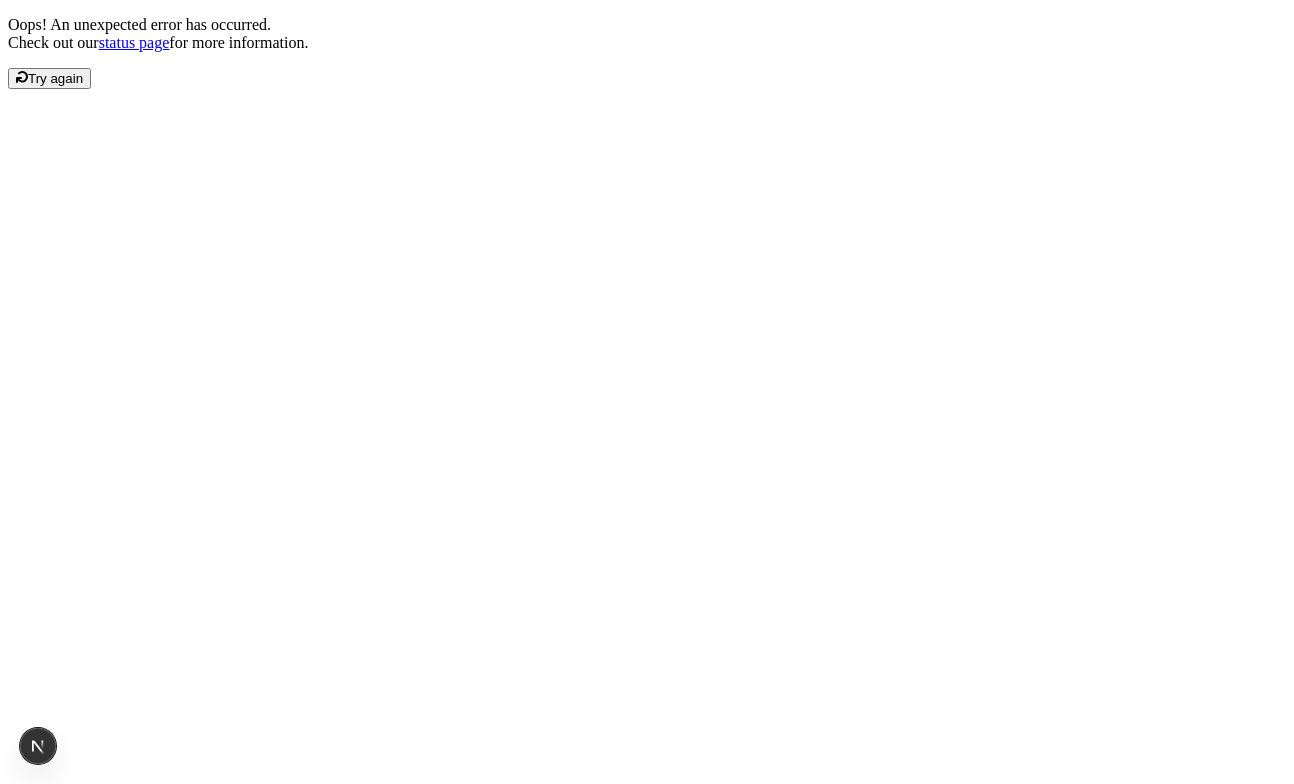 click on "Oops! An unexpected error has occurred. Check out our status page for more information. Try again" at bounding box center [647, 52] 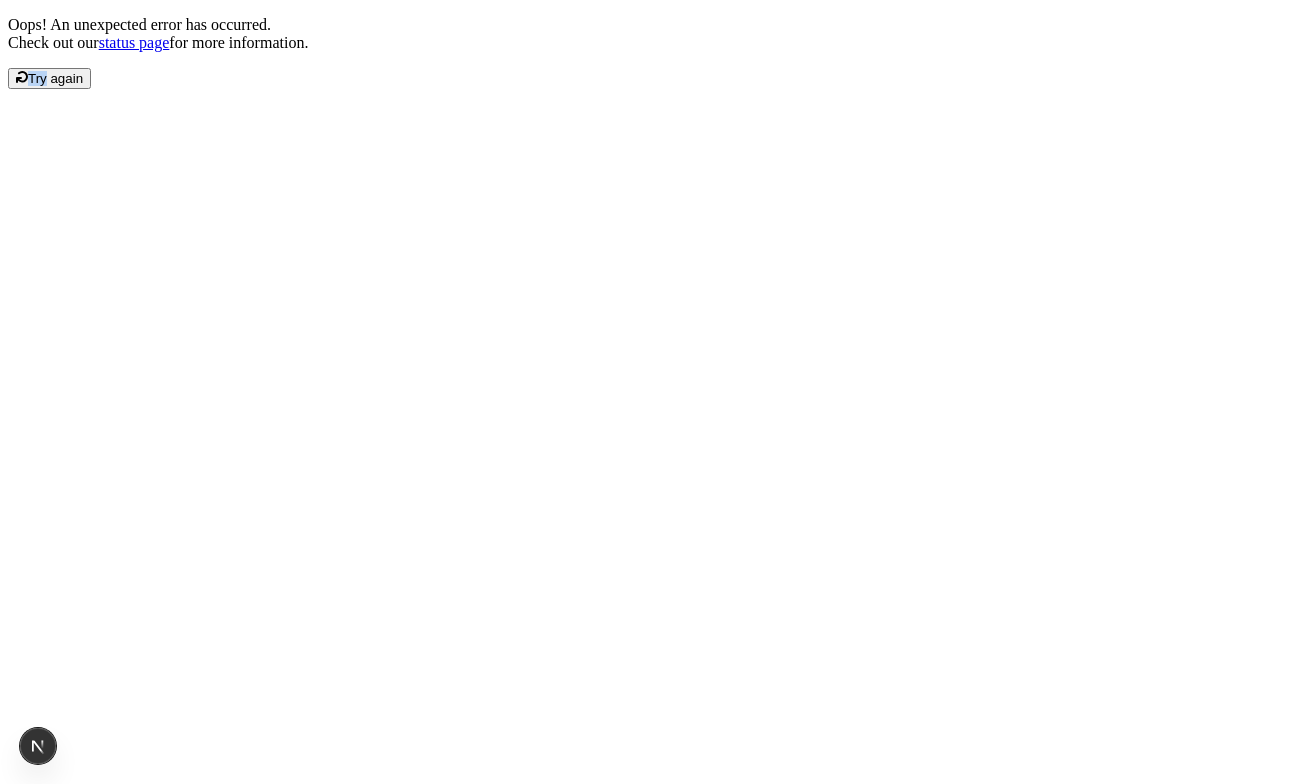 click on "Oops! An unexpected error has occurred. Check out our status page for more information. Try again" at bounding box center [647, 52] 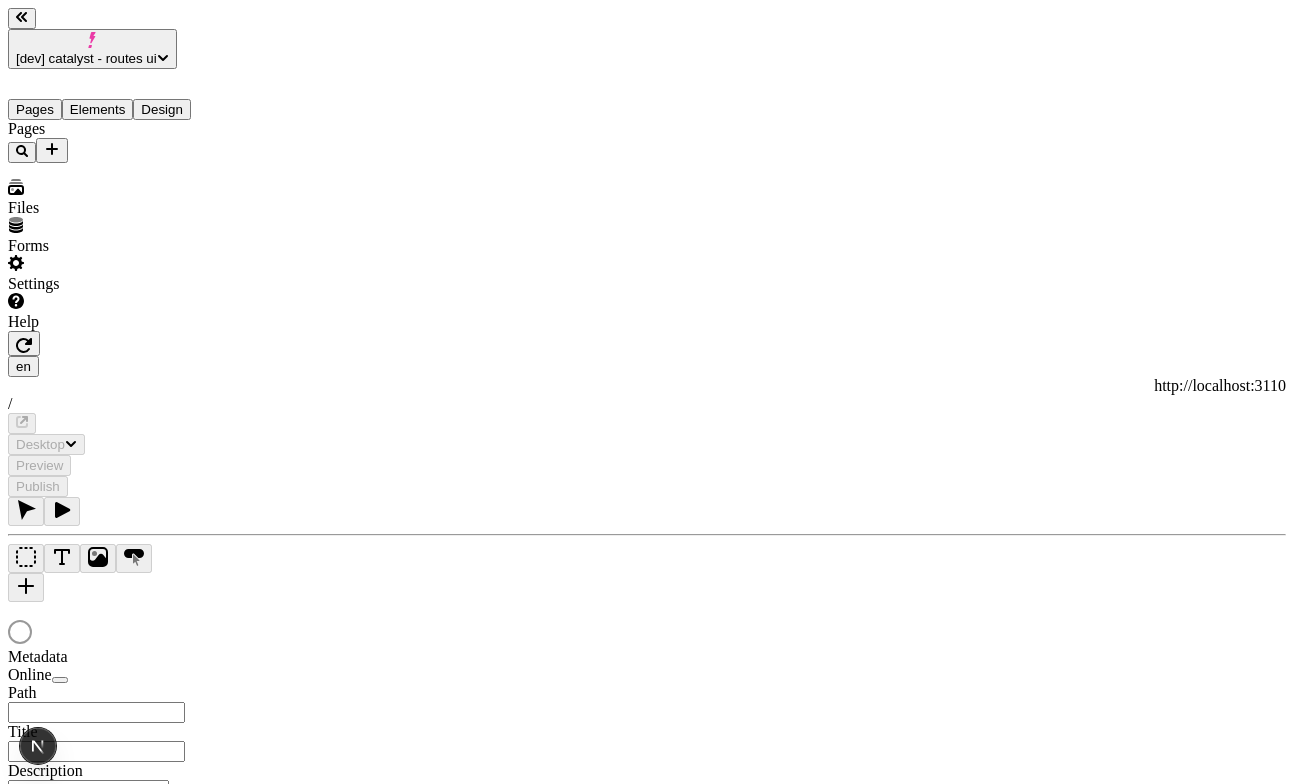click at bounding box center (647, 634) 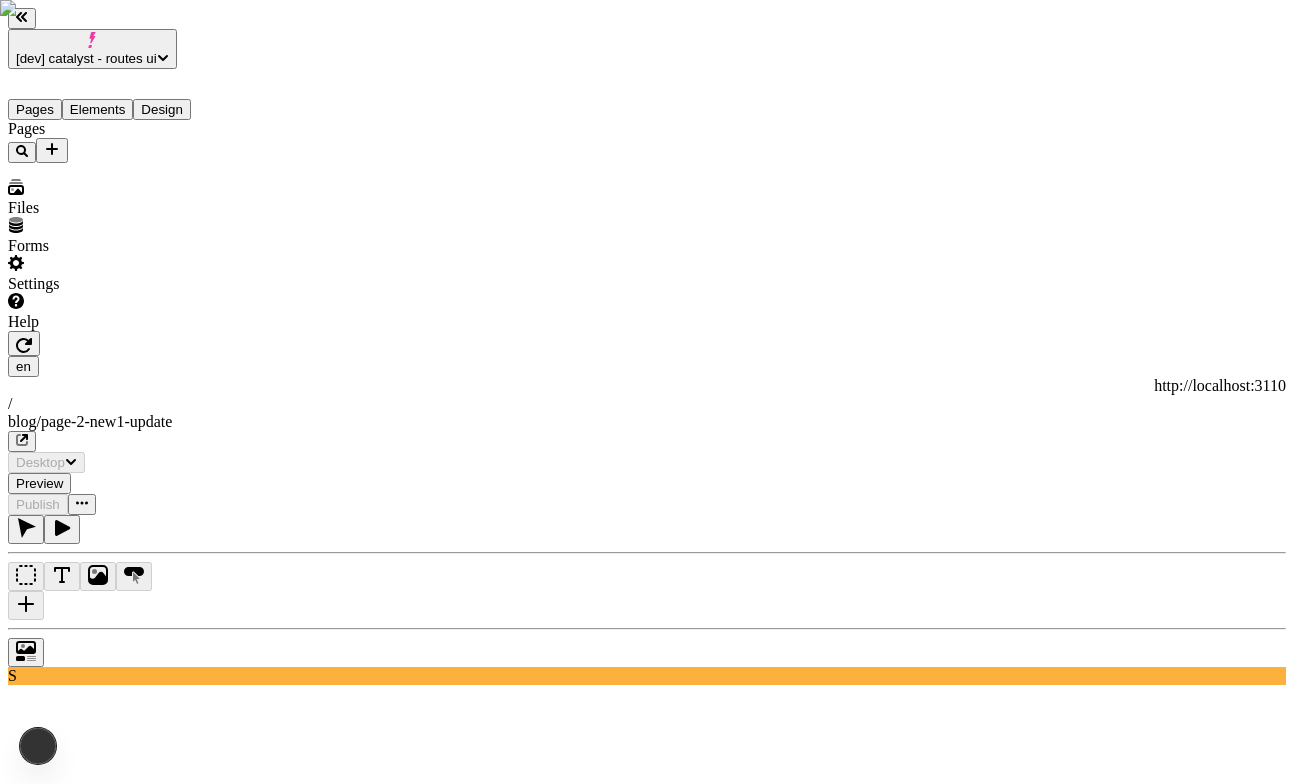 type on "/blog/page-2-new1-update" 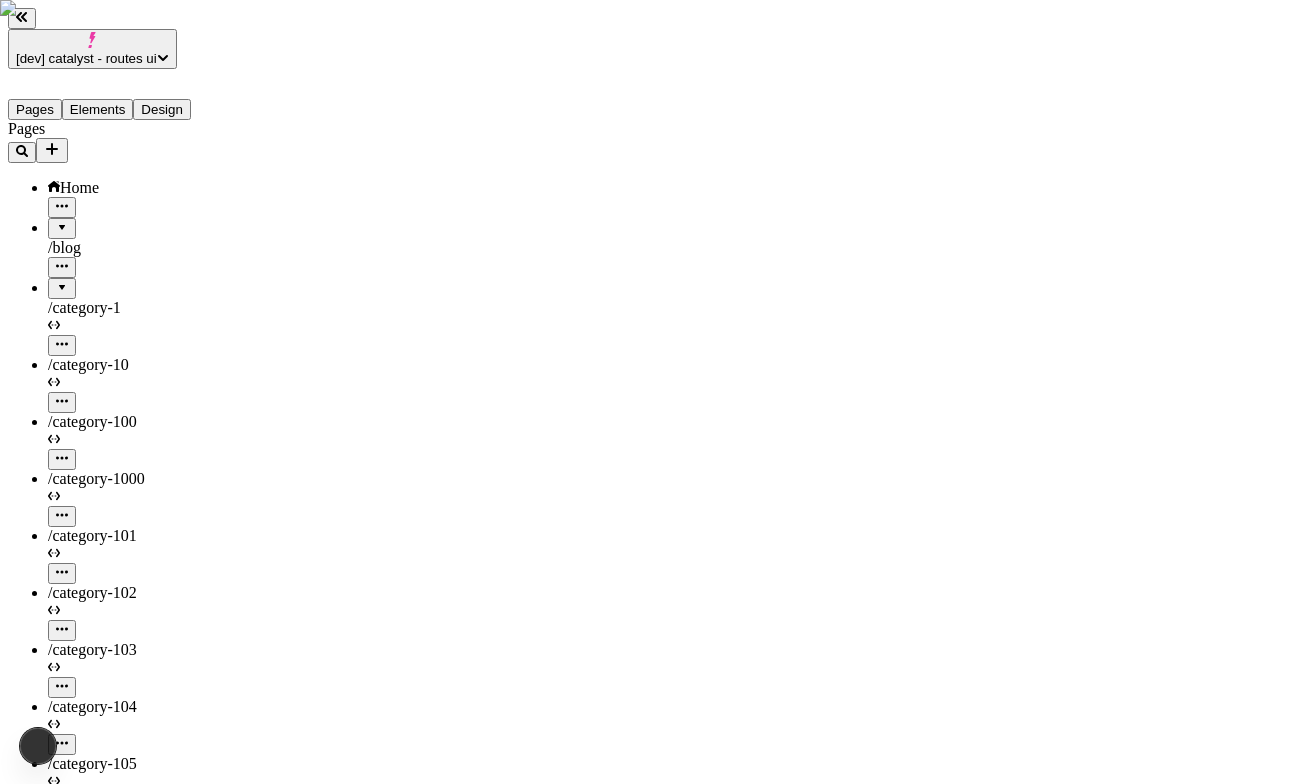 scroll, scrollTop: 0, scrollLeft: 0, axis: both 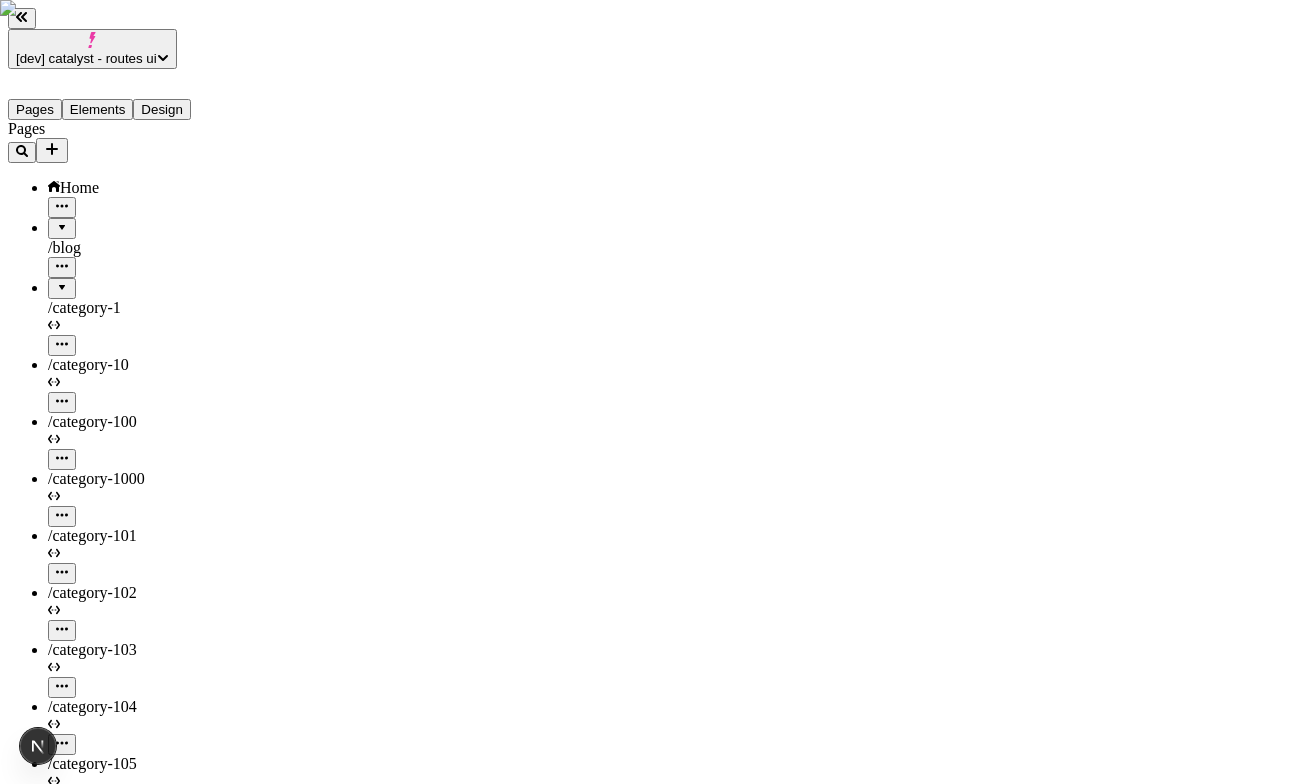 click on "Load more (110 remaining)" at bounding box center (136, 51537) 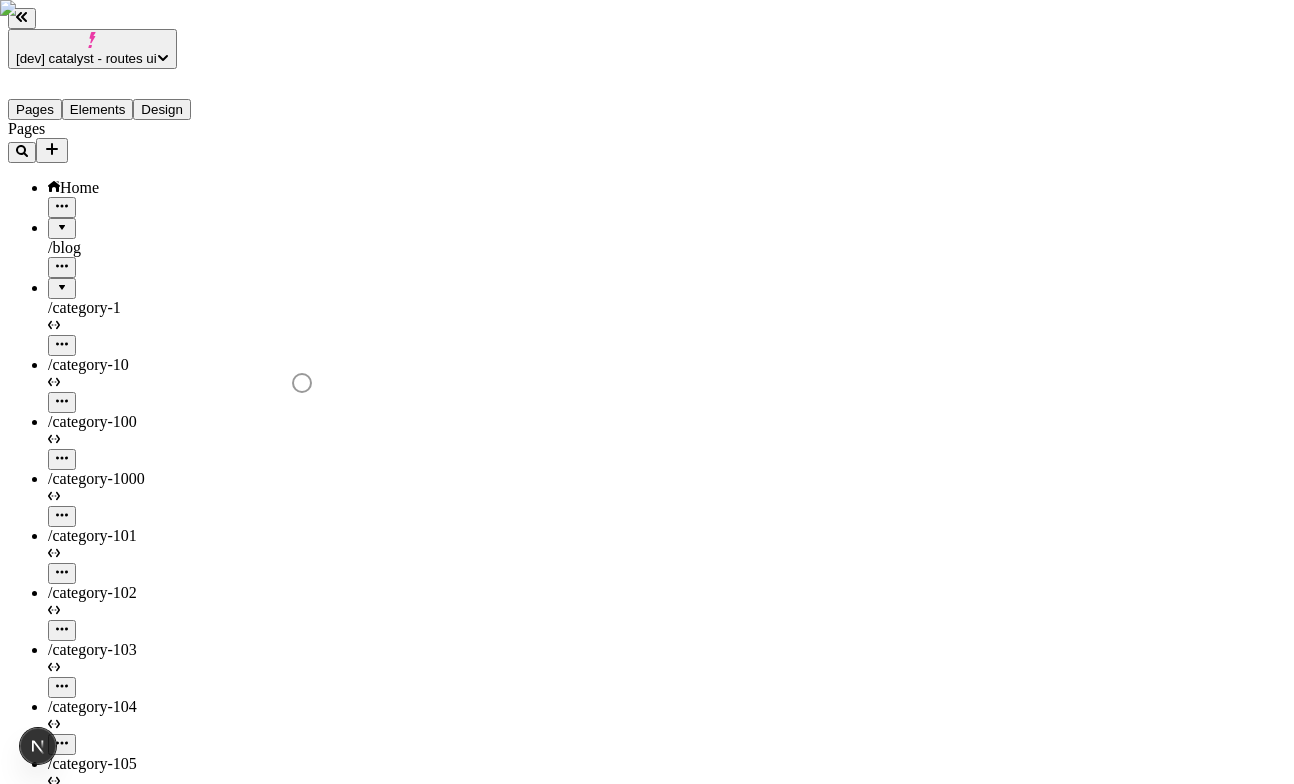 click at bounding box center (62, 57344) 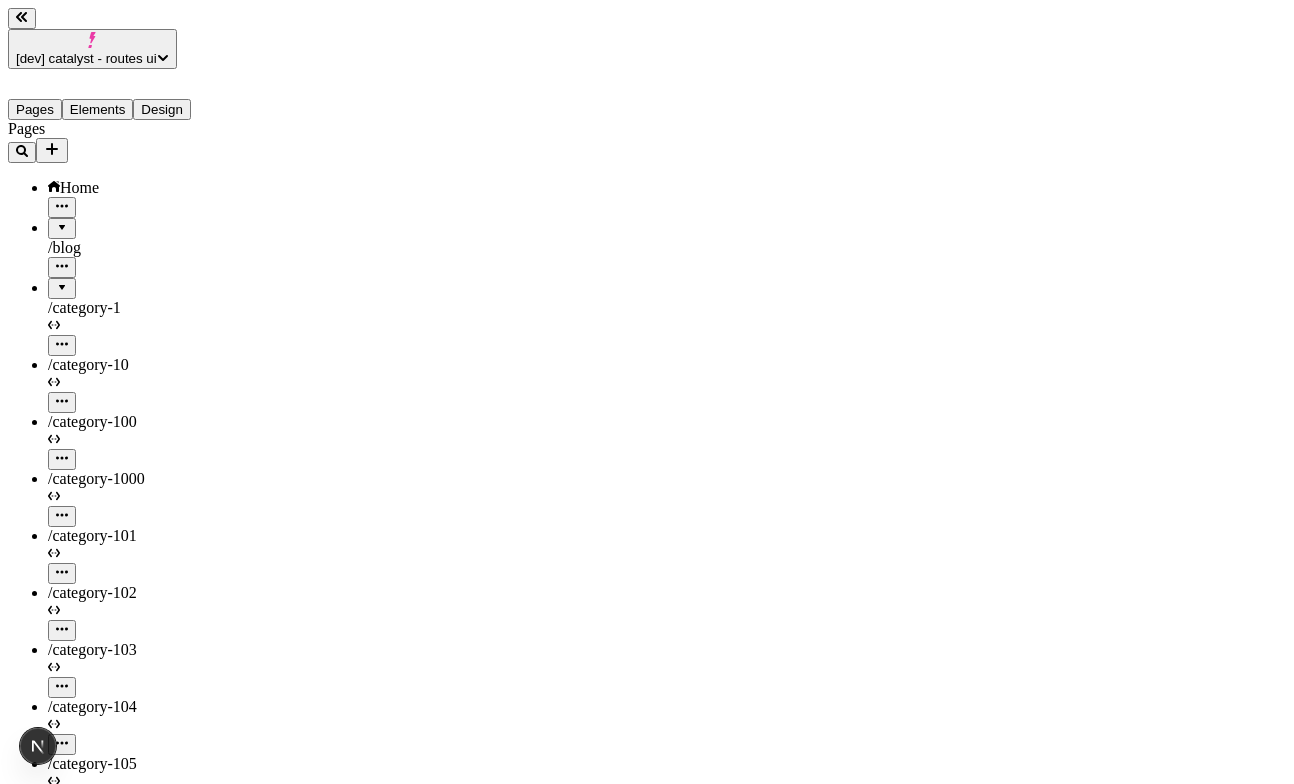 scroll, scrollTop: 0, scrollLeft: 0, axis: both 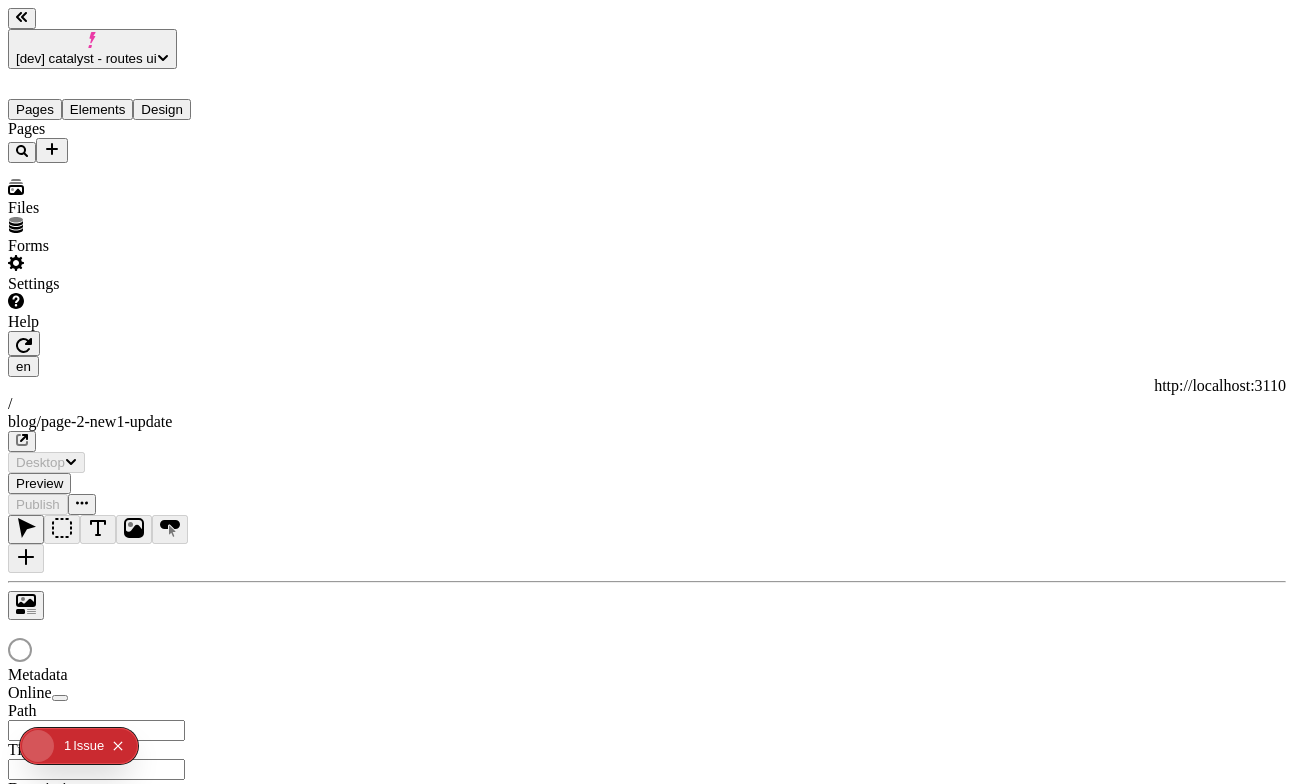 type on "/blog/page-2-new1-update" 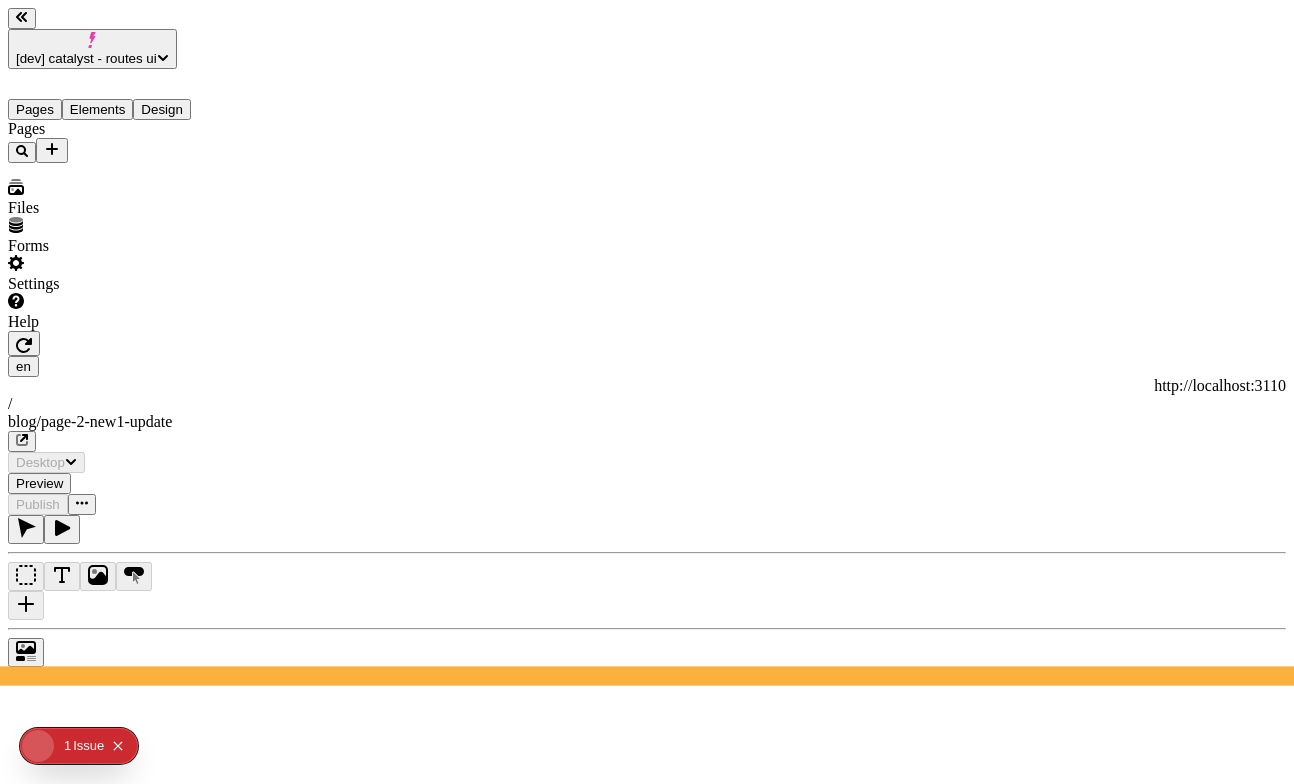 scroll, scrollTop: 0, scrollLeft: 0, axis: both 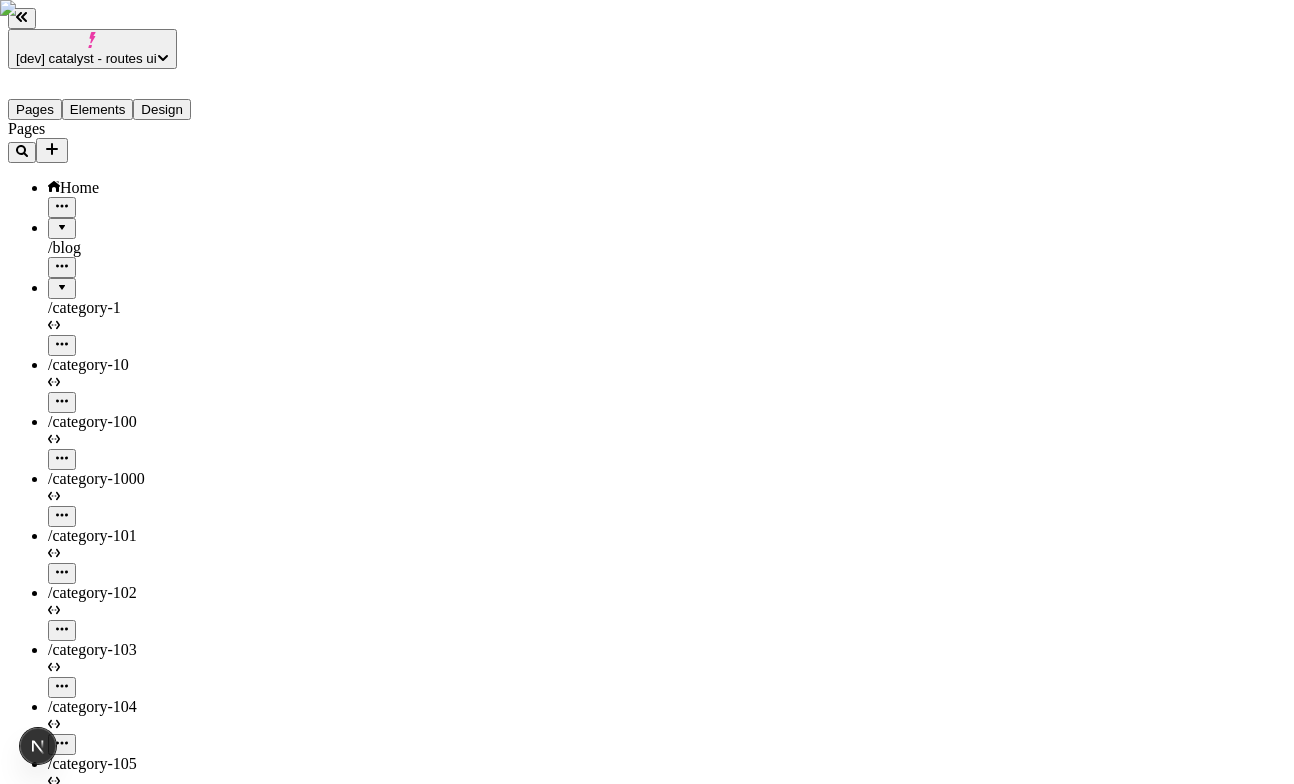 click on "/category-100" at bounding box center (148, 441) 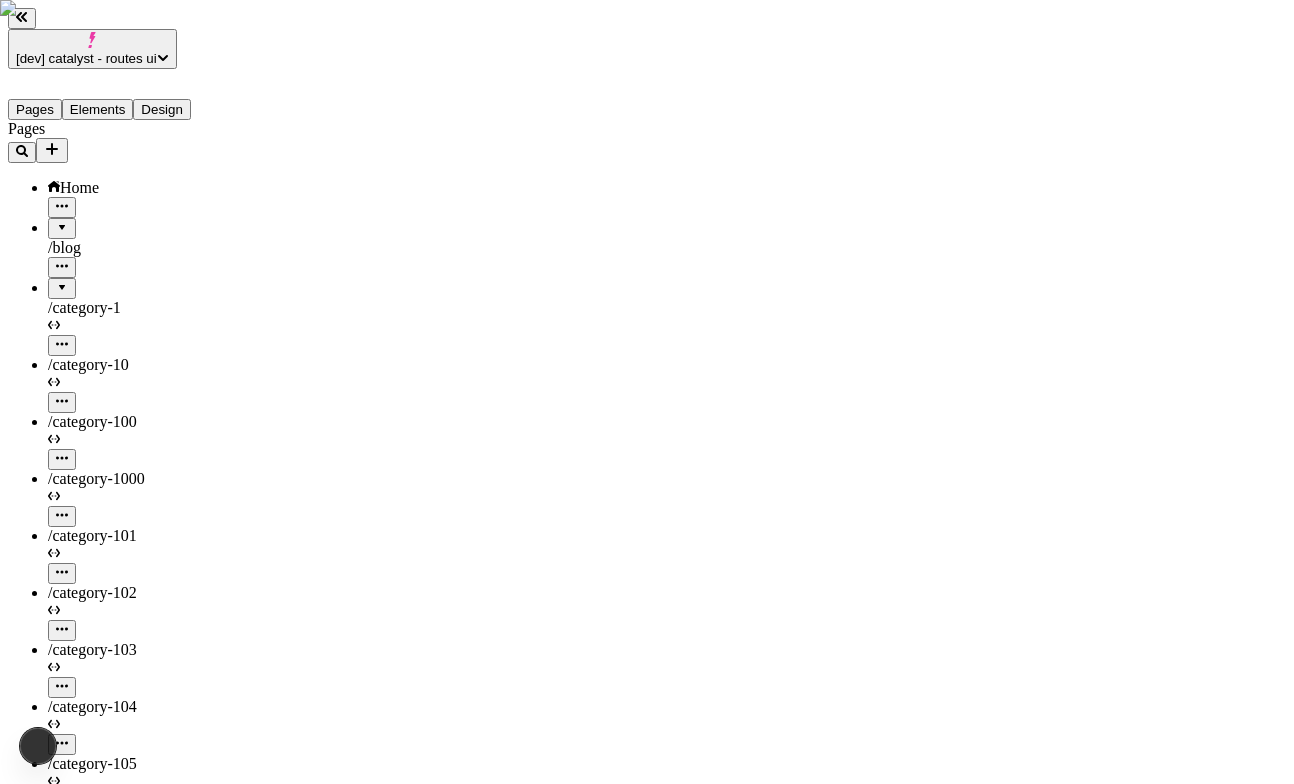 scroll, scrollTop: 2862, scrollLeft: 0, axis: vertical 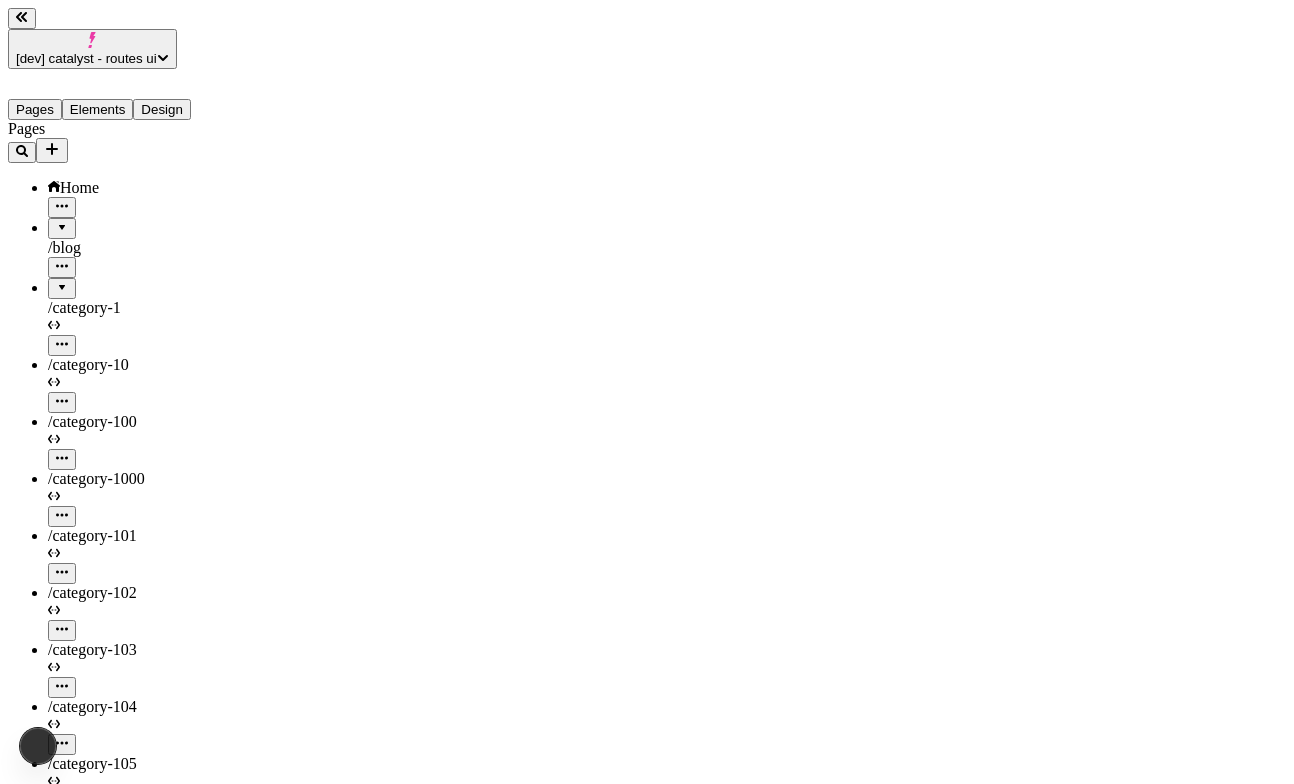 click 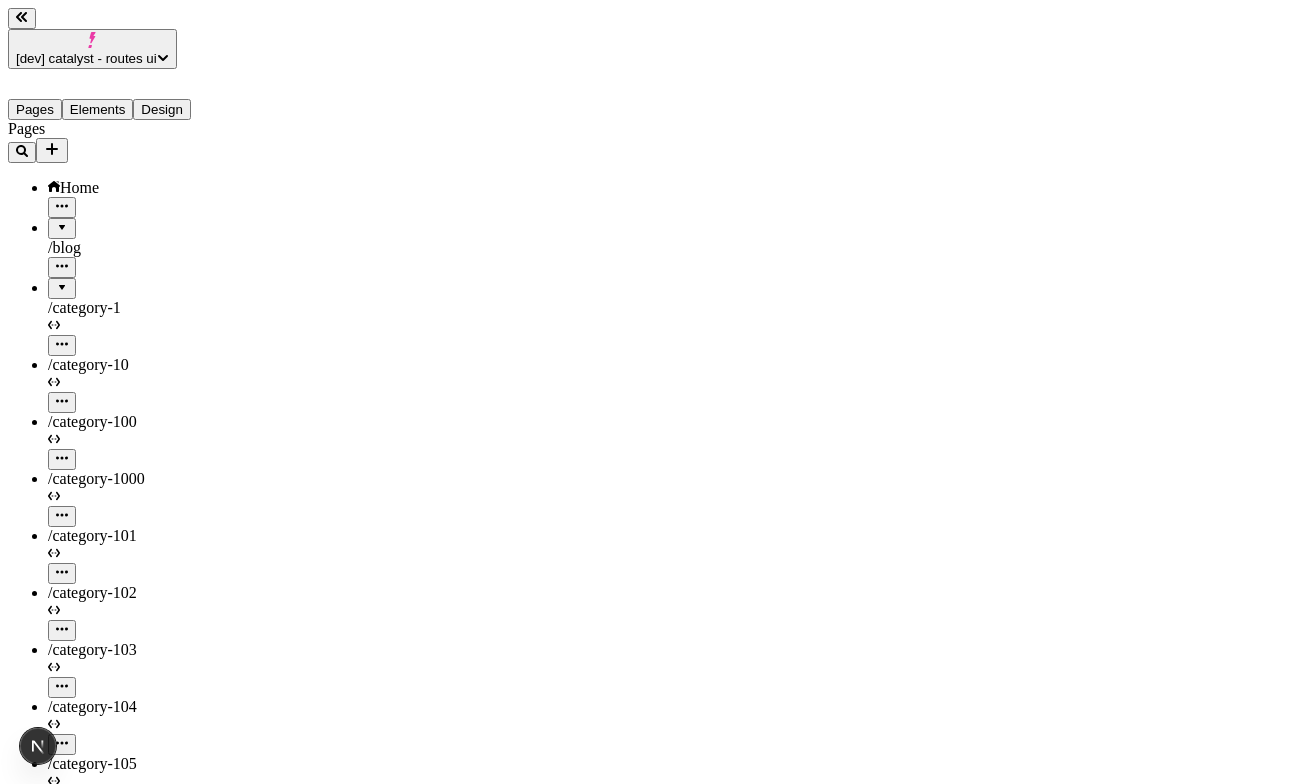 scroll, scrollTop: 0, scrollLeft: 0, axis: both 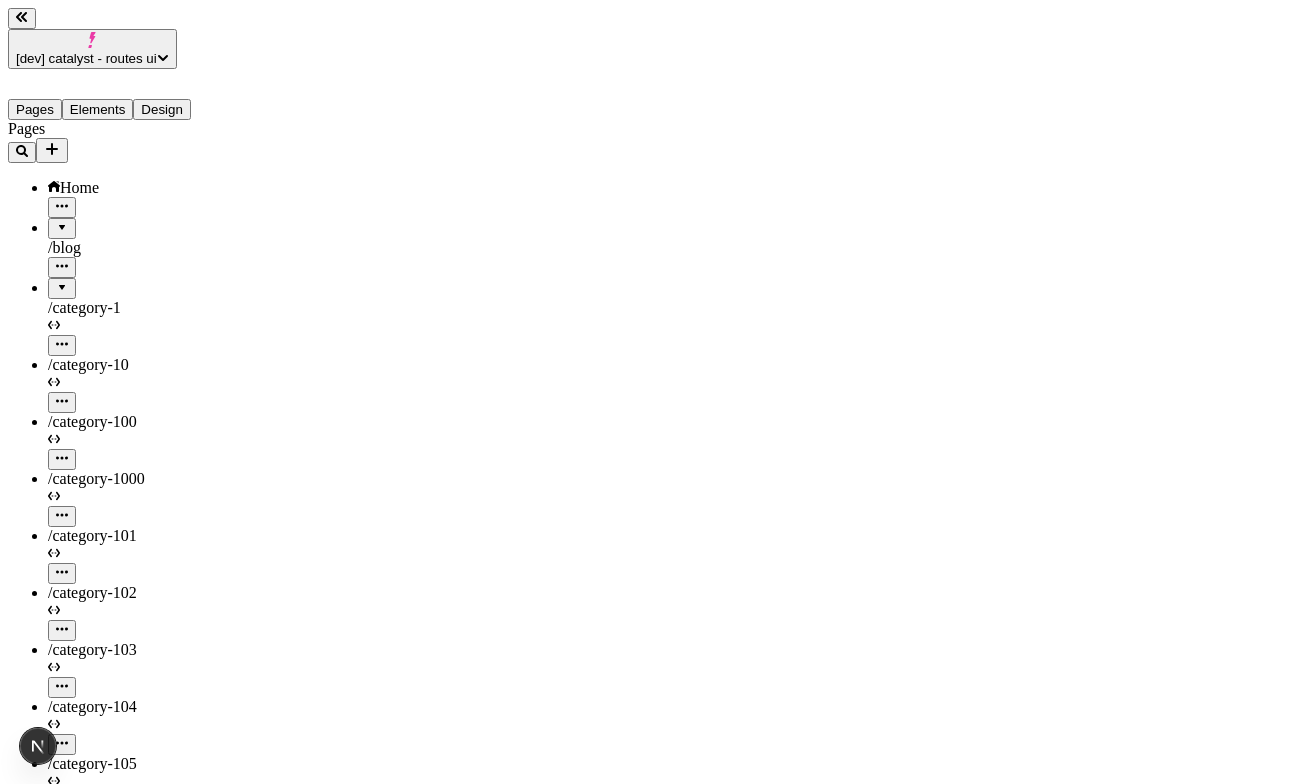 click at bounding box center [148, 23027] 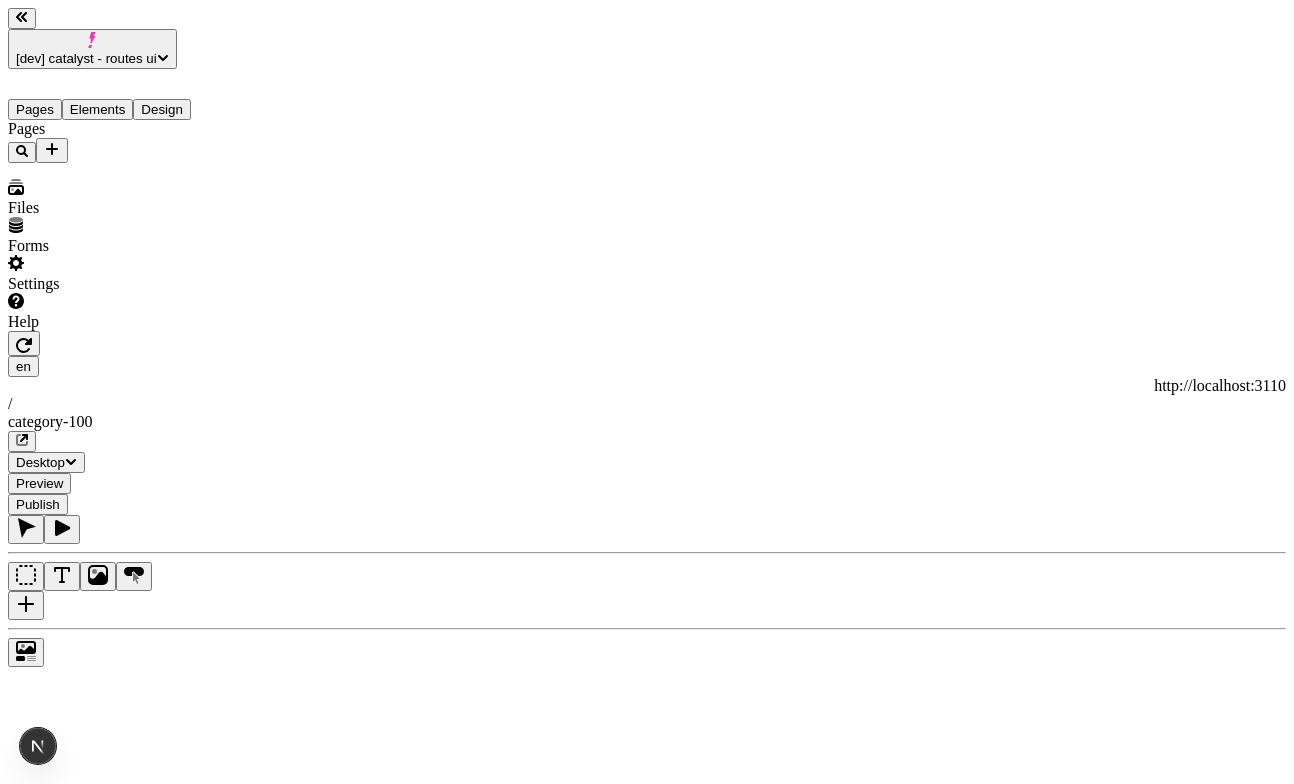 scroll, scrollTop: 0, scrollLeft: 0, axis: both 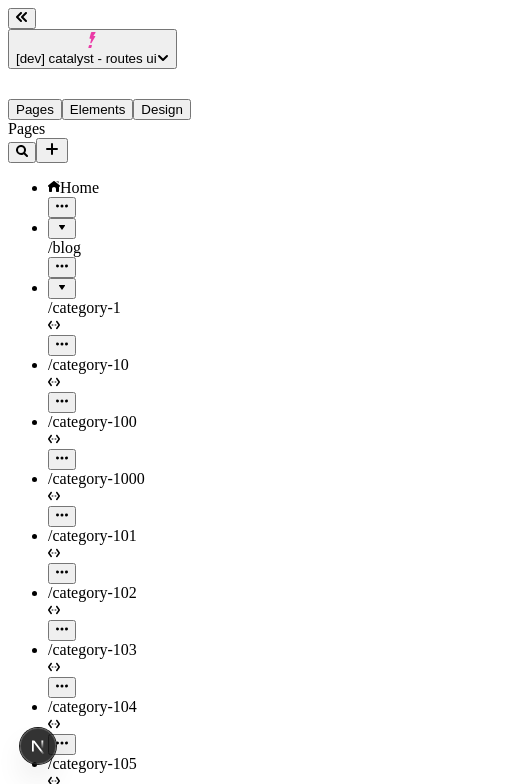click at bounding box center (62, 281) 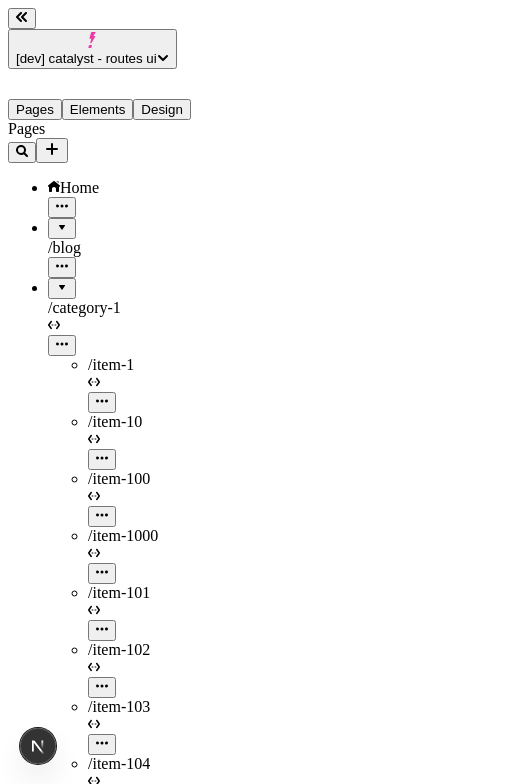 scroll, scrollTop: 9876, scrollLeft: 0, axis: vertical 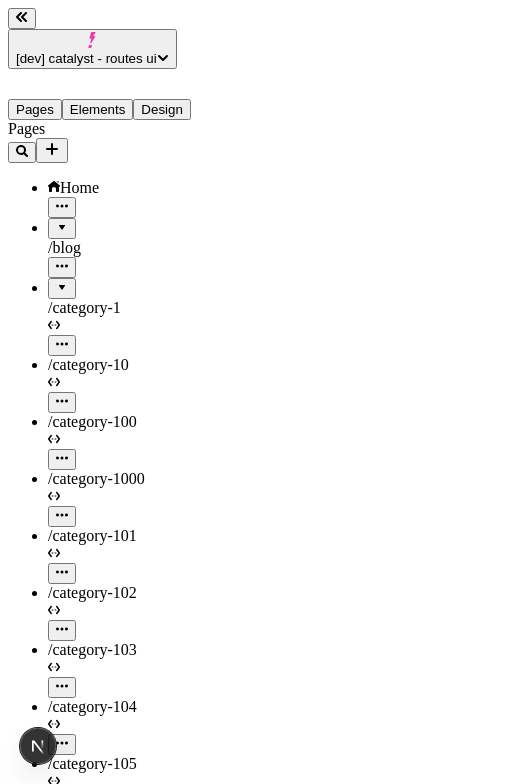 click at bounding box center [62, 281] 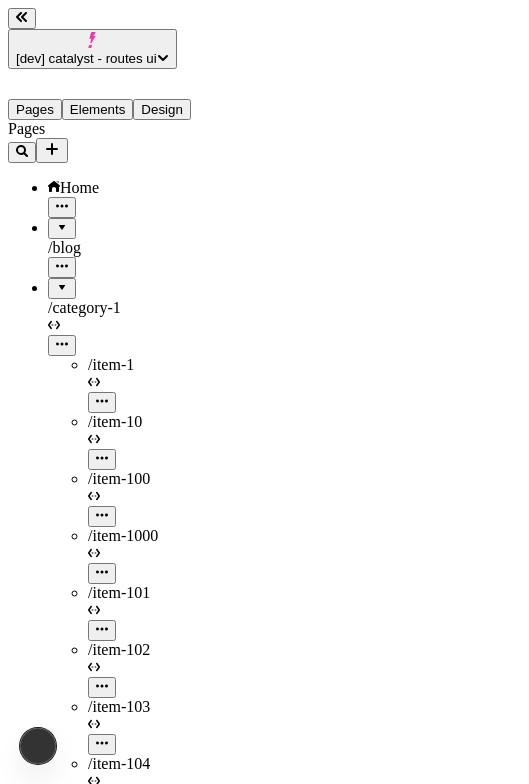 scroll, scrollTop: 1151, scrollLeft: 0, axis: vertical 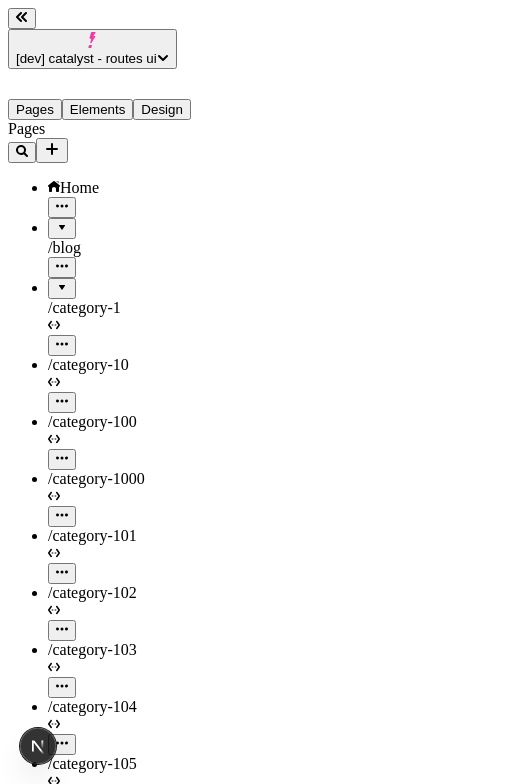click at bounding box center [62, 281] 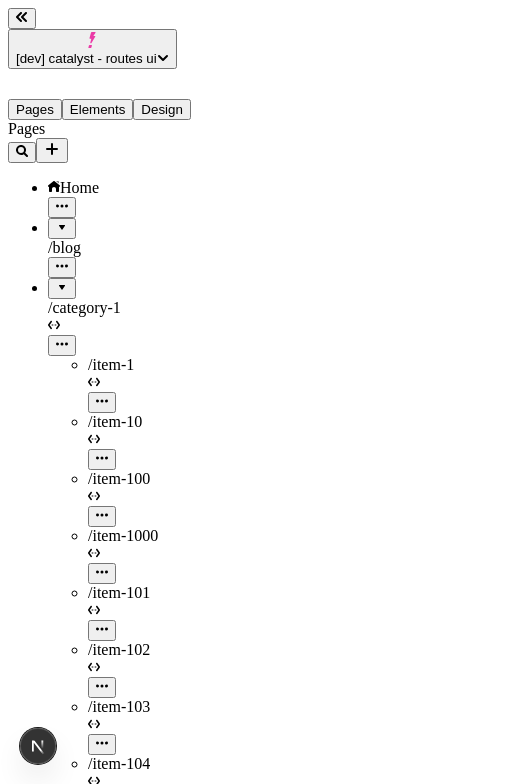 scroll, scrollTop: 0, scrollLeft: 0, axis: both 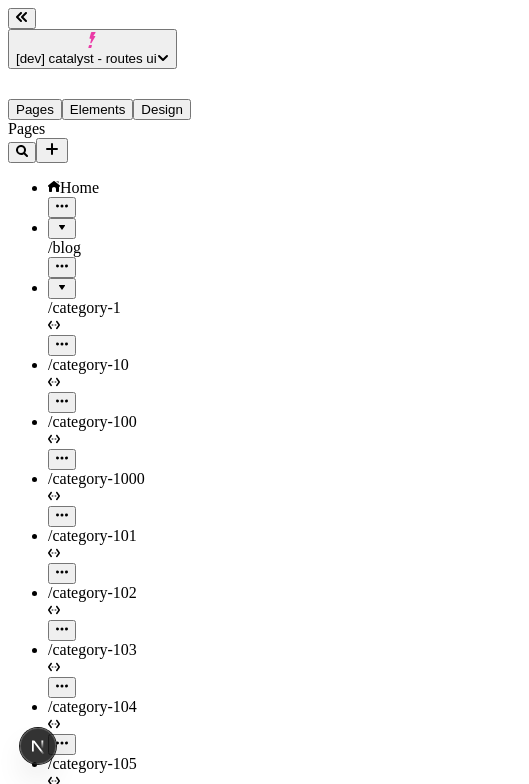 type 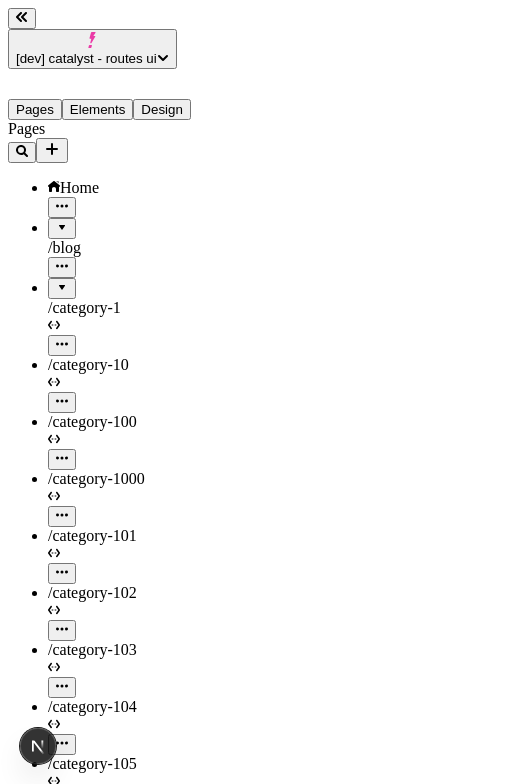 scroll, scrollTop: 0, scrollLeft: 0, axis: both 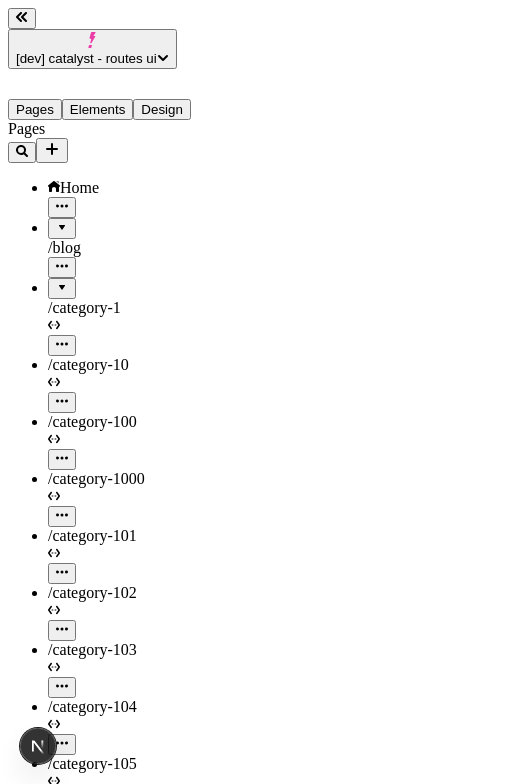 click at bounding box center (62, 281) 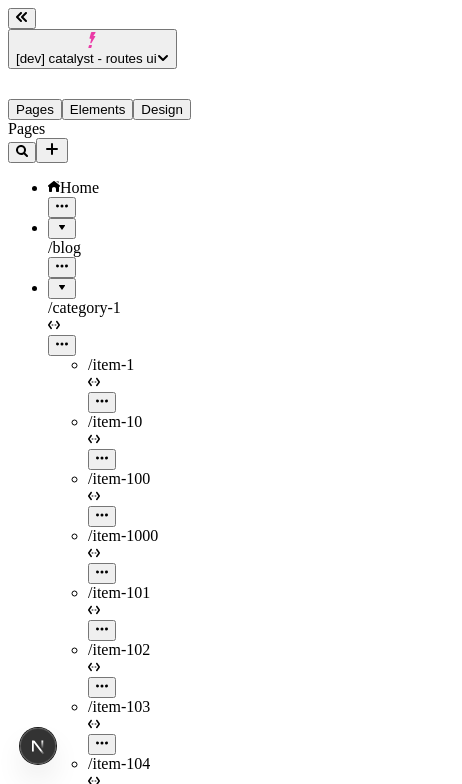 scroll, scrollTop: 0, scrollLeft: 0, axis: both 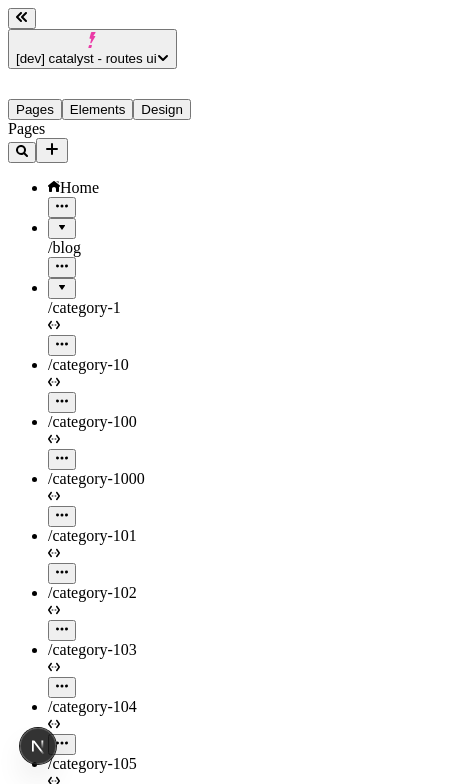 click at bounding box center [62, 281] 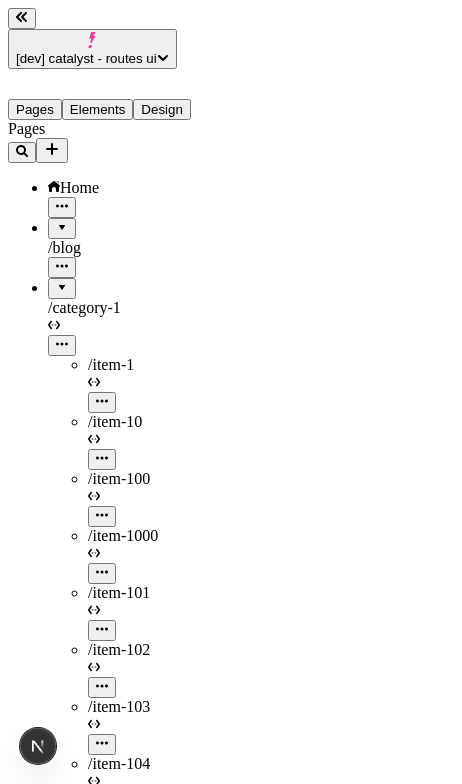scroll, scrollTop: 2881, scrollLeft: 0, axis: vertical 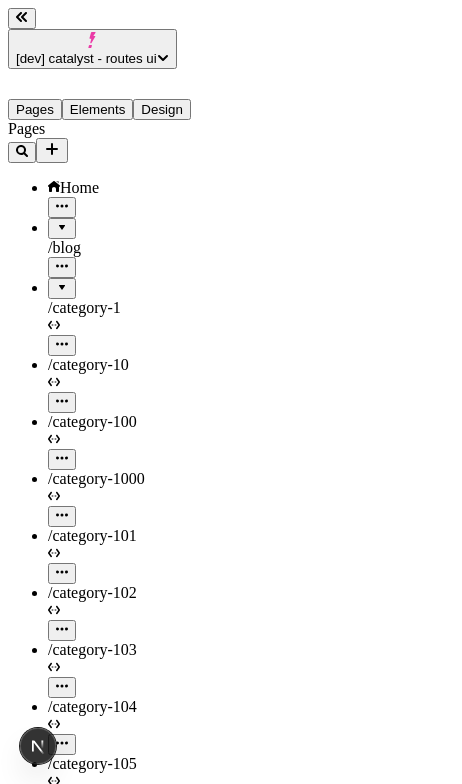 click at bounding box center [62, 281] 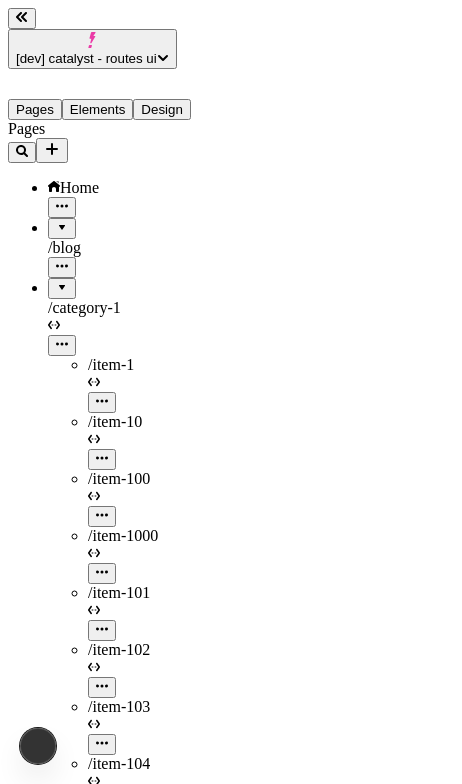 scroll, scrollTop: 0, scrollLeft: 0, axis: both 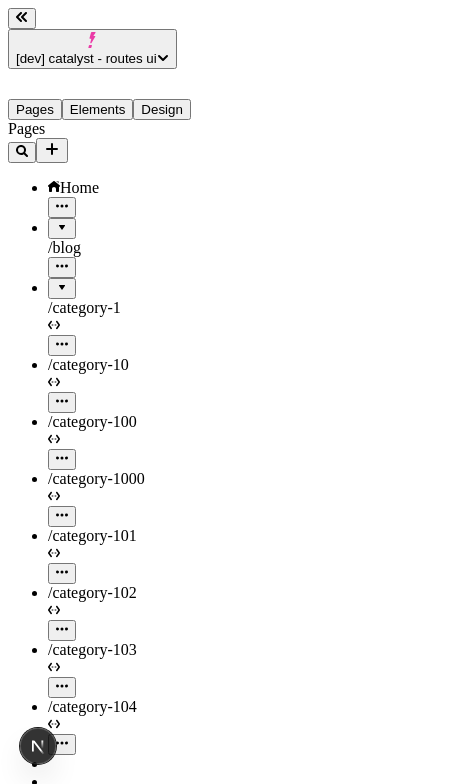 click at bounding box center [62, 281] 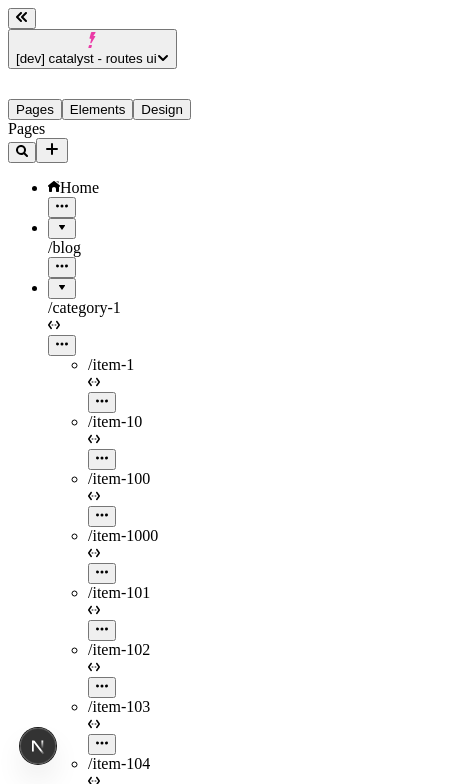 scroll, scrollTop: 0, scrollLeft: 0, axis: both 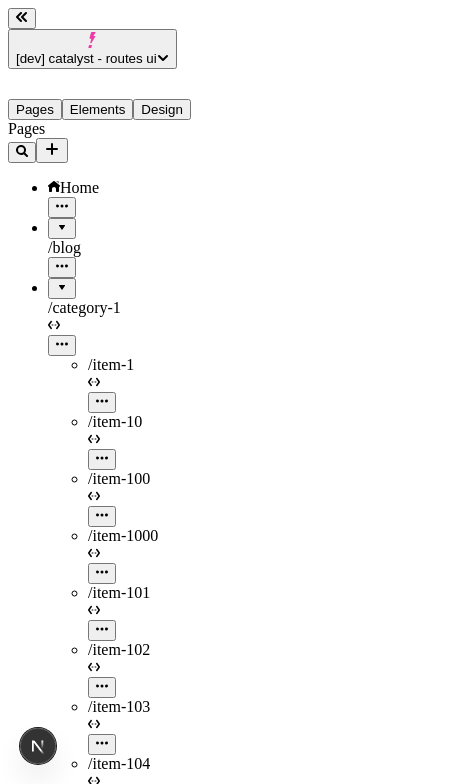 click at bounding box center [62, 281] 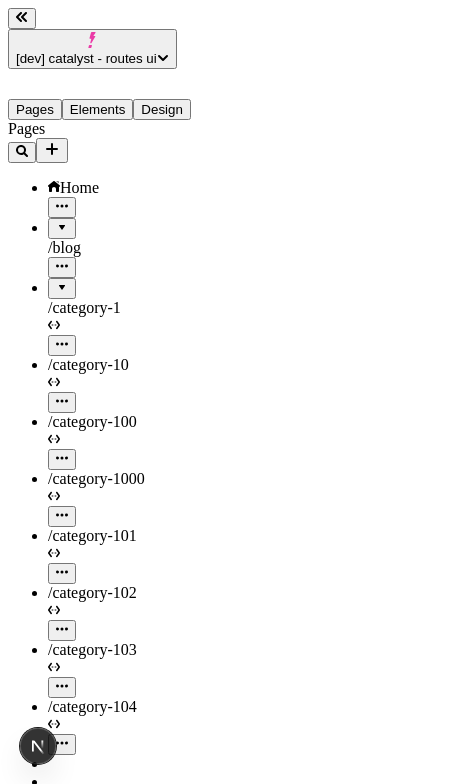 type 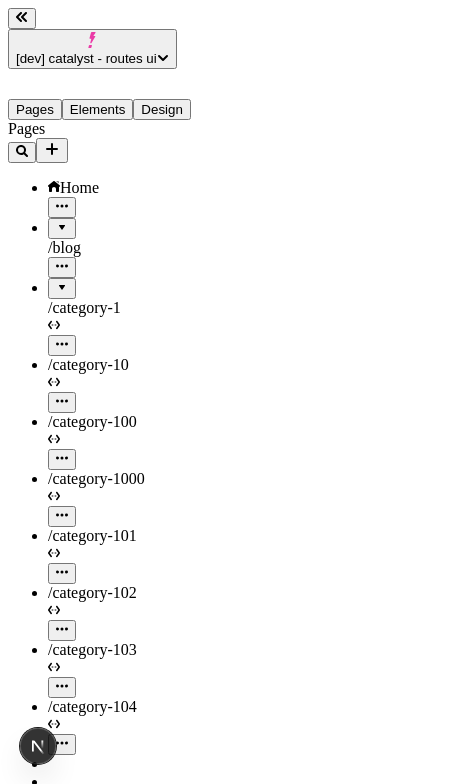 click at bounding box center (62, 281) 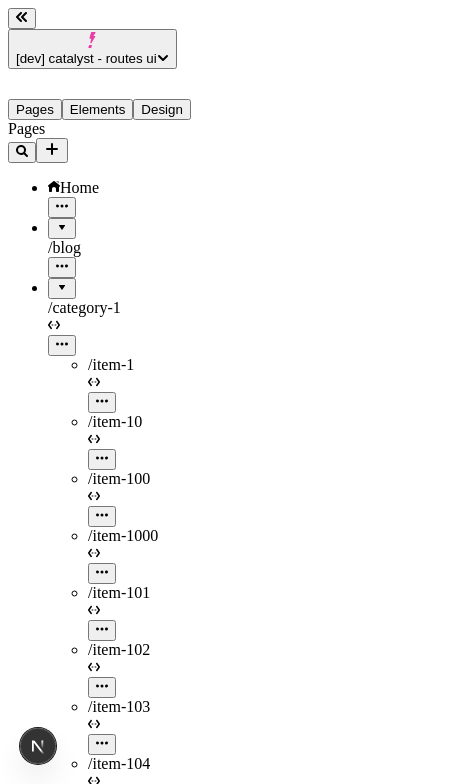 scroll, scrollTop: 0, scrollLeft: 0, axis: both 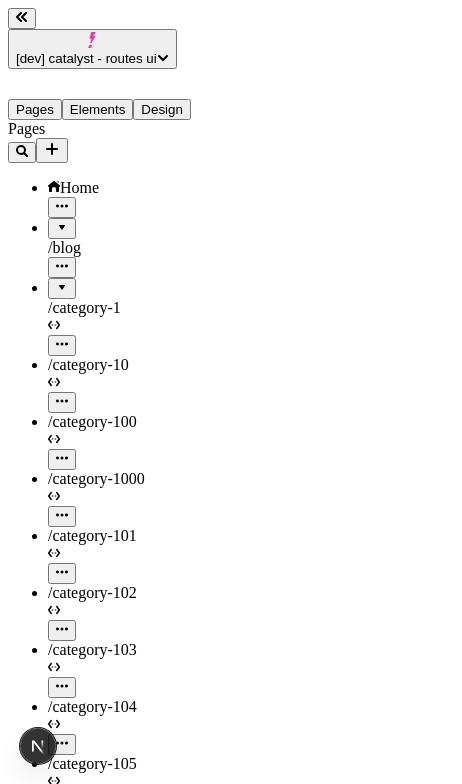 click at bounding box center [62, 281] 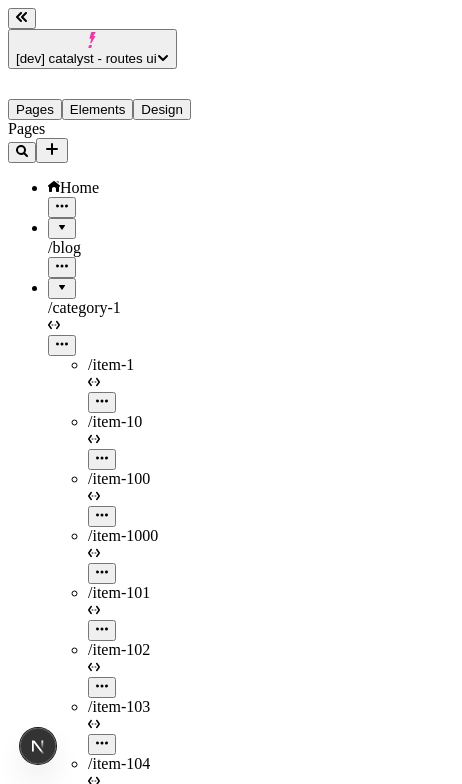 scroll, scrollTop: 0, scrollLeft: 0, axis: both 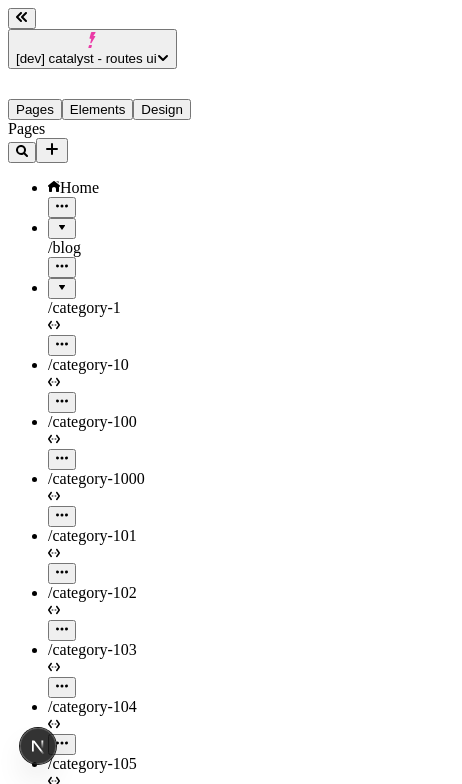 click at bounding box center (62, 281) 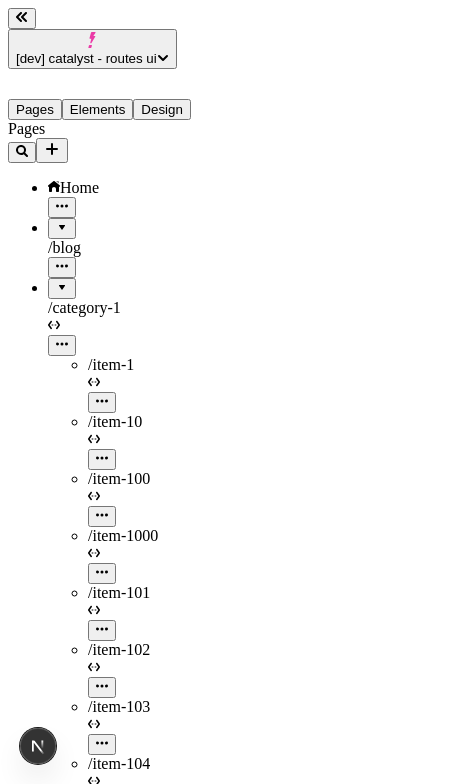 scroll, scrollTop: 1422, scrollLeft: 0, axis: vertical 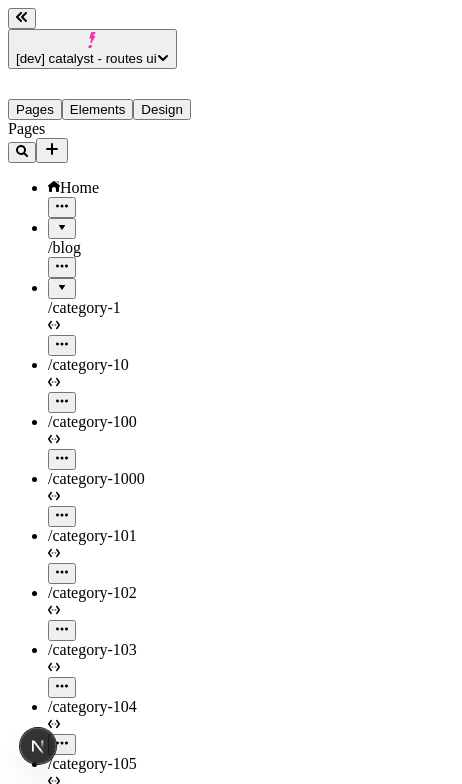 click at bounding box center [62, 281] 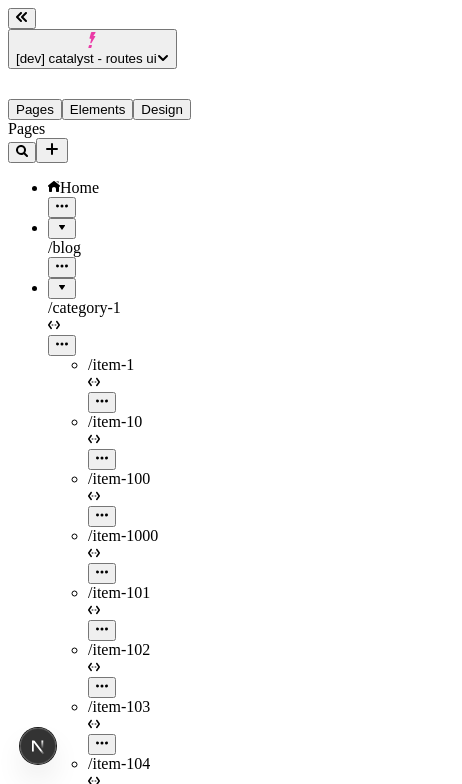 click at bounding box center (62, 281) 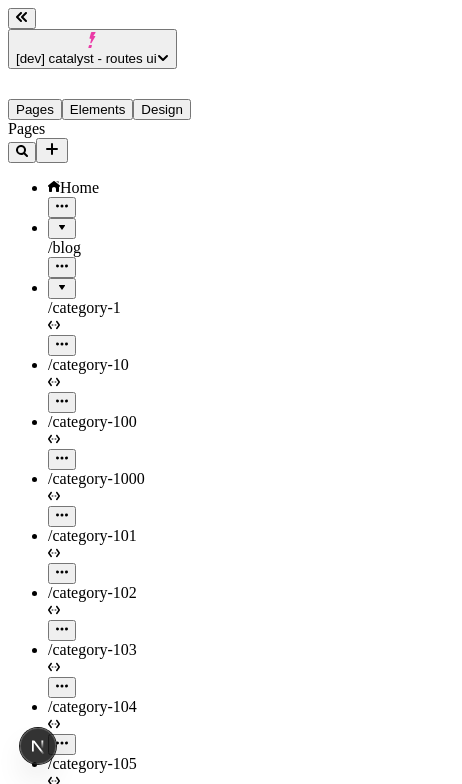 click at bounding box center (62, 281) 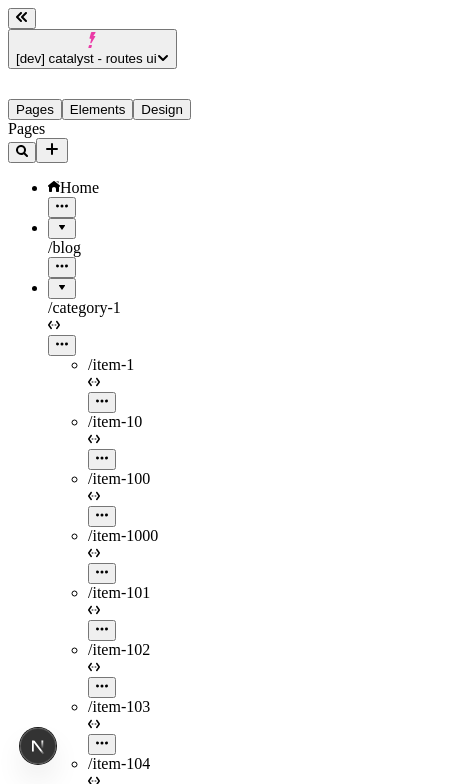 scroll, scrollTop: 59, scrollLeft: 0, axis: vertical 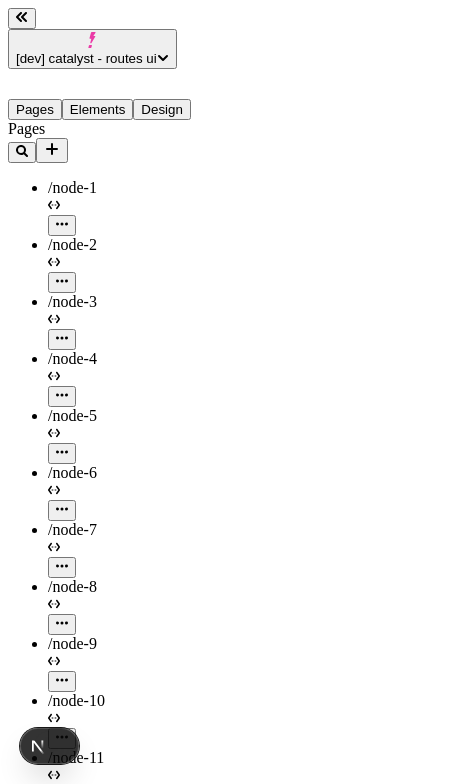 click at bounding box center (148, 23073) 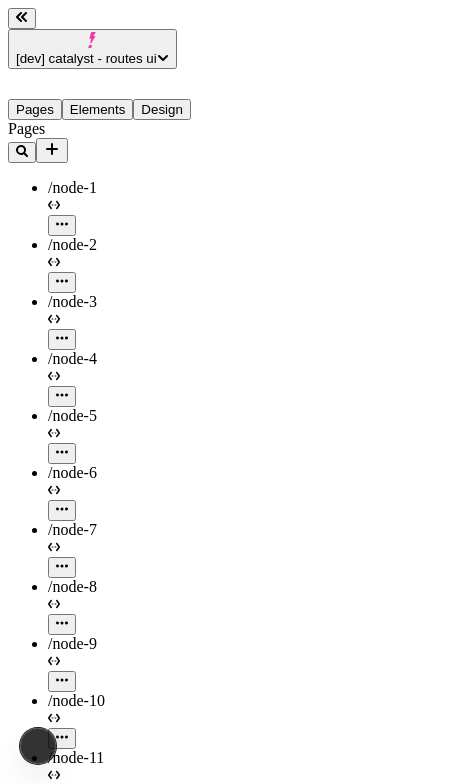 scroll, scrollTop: 0, scrollLeft: 0, axis: both 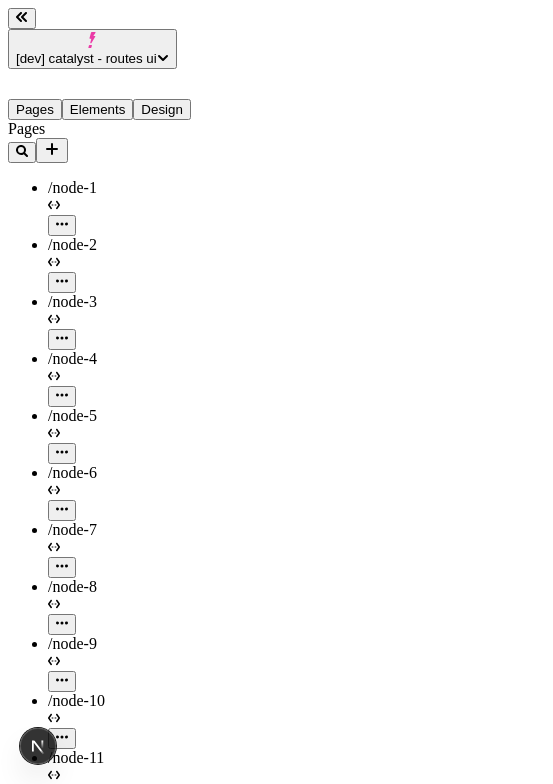 click on "Select an element on your page to make changes" at bounding box center [128, 41618] 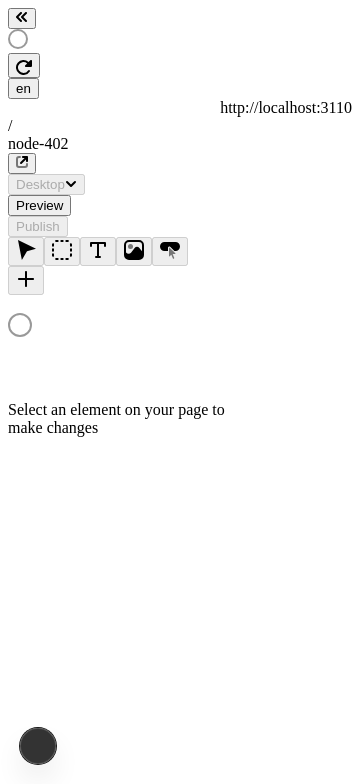 scroll, scrollTop: 0, scrollLeft: 0, axis: both 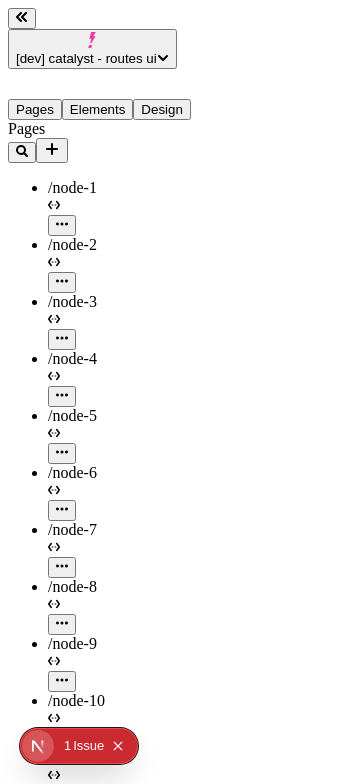 click on "/node-1" at bounding box center (148, 207) 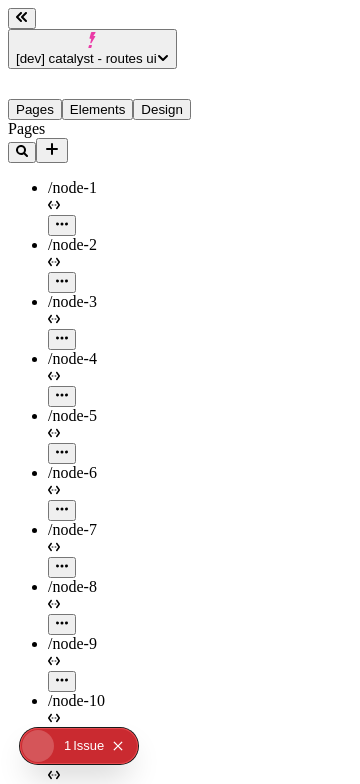 click at bounding box center [62, 225] 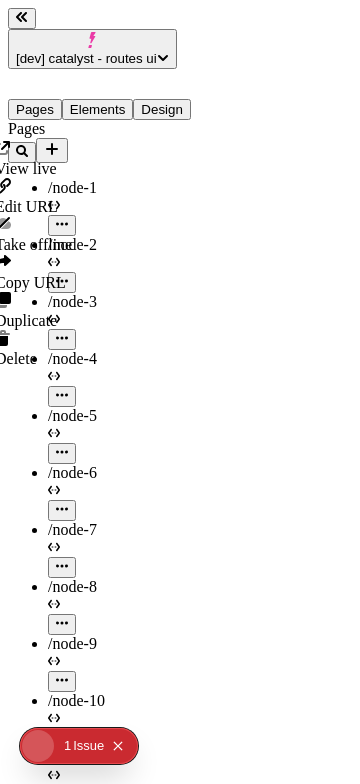 click on "Select an element on your page to make changes" at bounding box center [128, 45518] 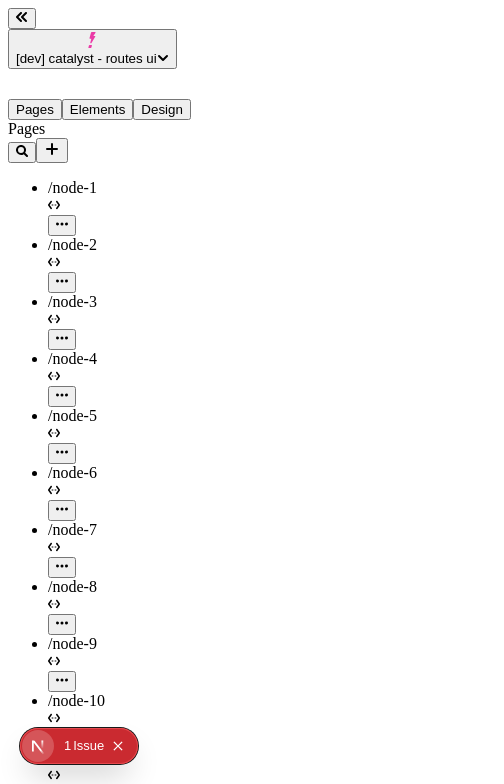 click 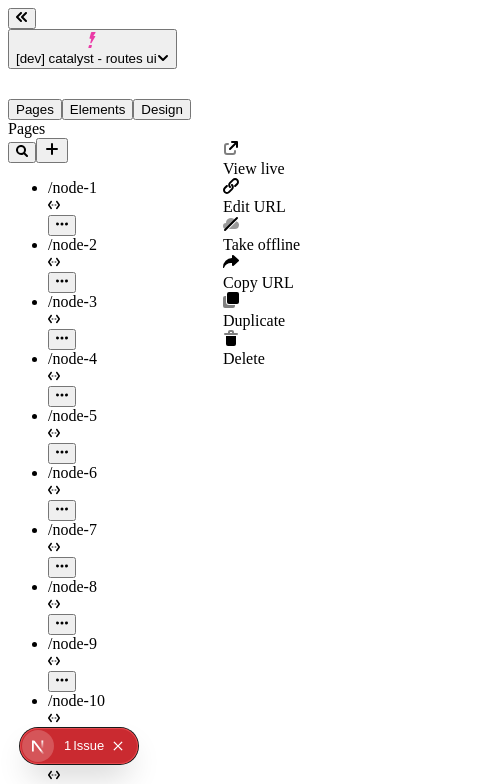 click on "Select an element on your page to make changes" at bounding box center (128, 45518) 